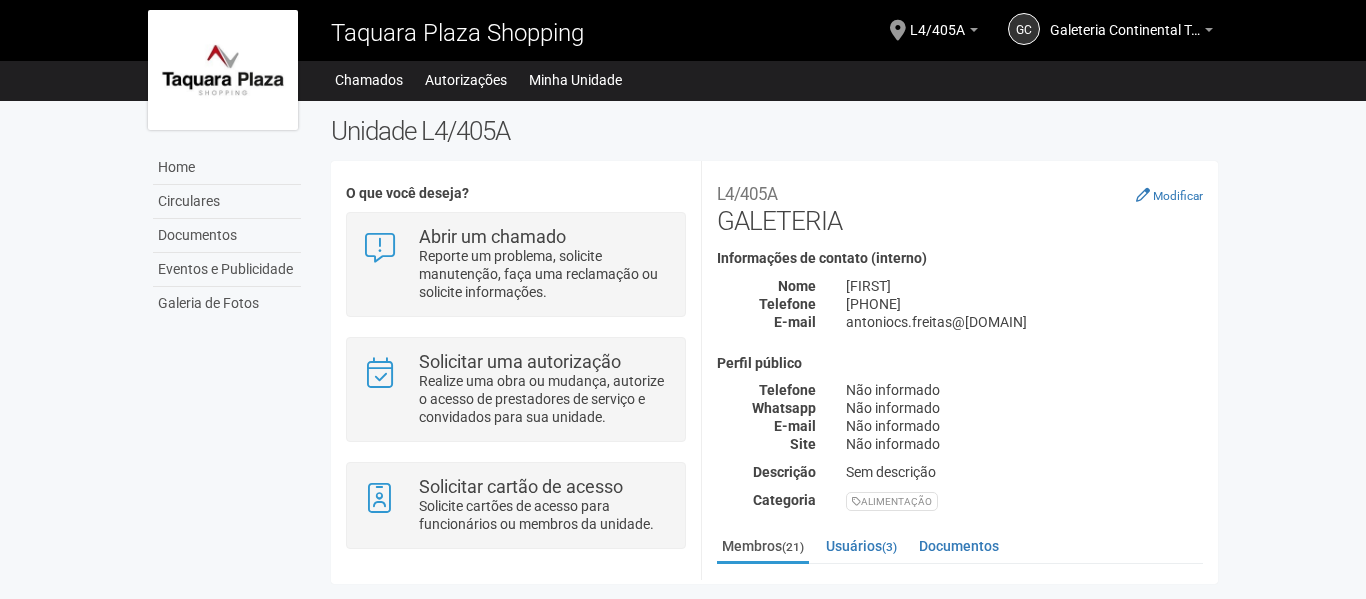 scroll, scrollTop: 0, scrollLeft: 0, axis: both 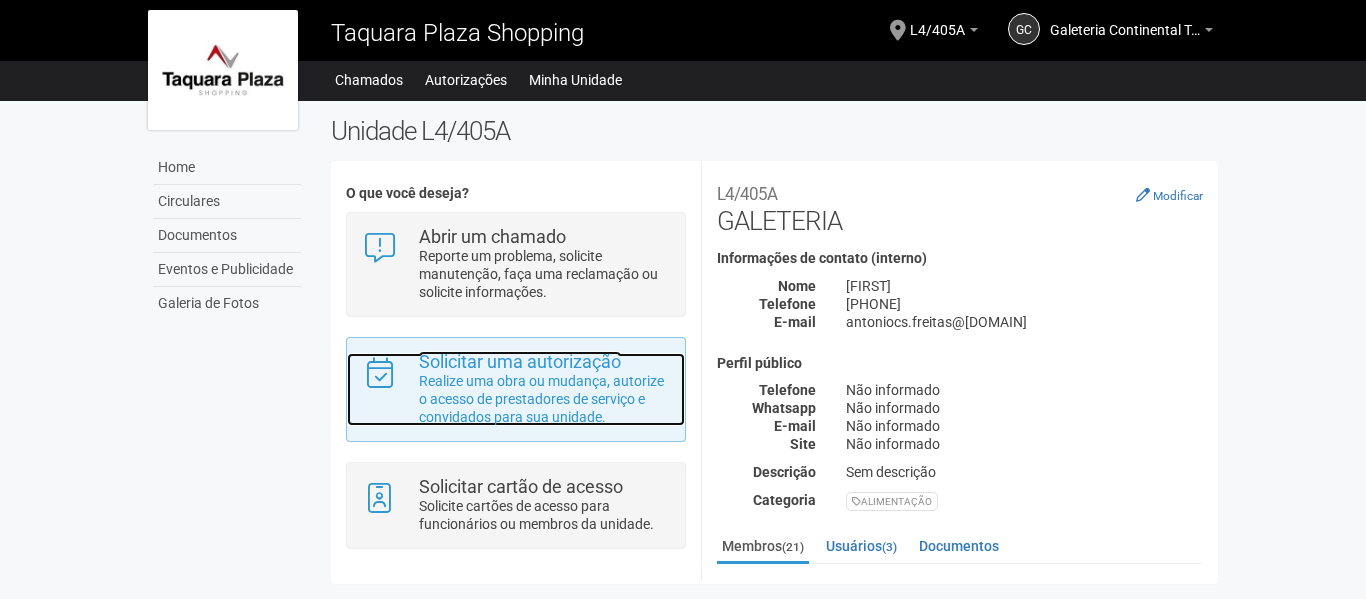 click on "Realize uma obra ou mudança, autorize o acesso de prestadores de serviço e convidados para sua unidade." at bounding box center [544, 399] 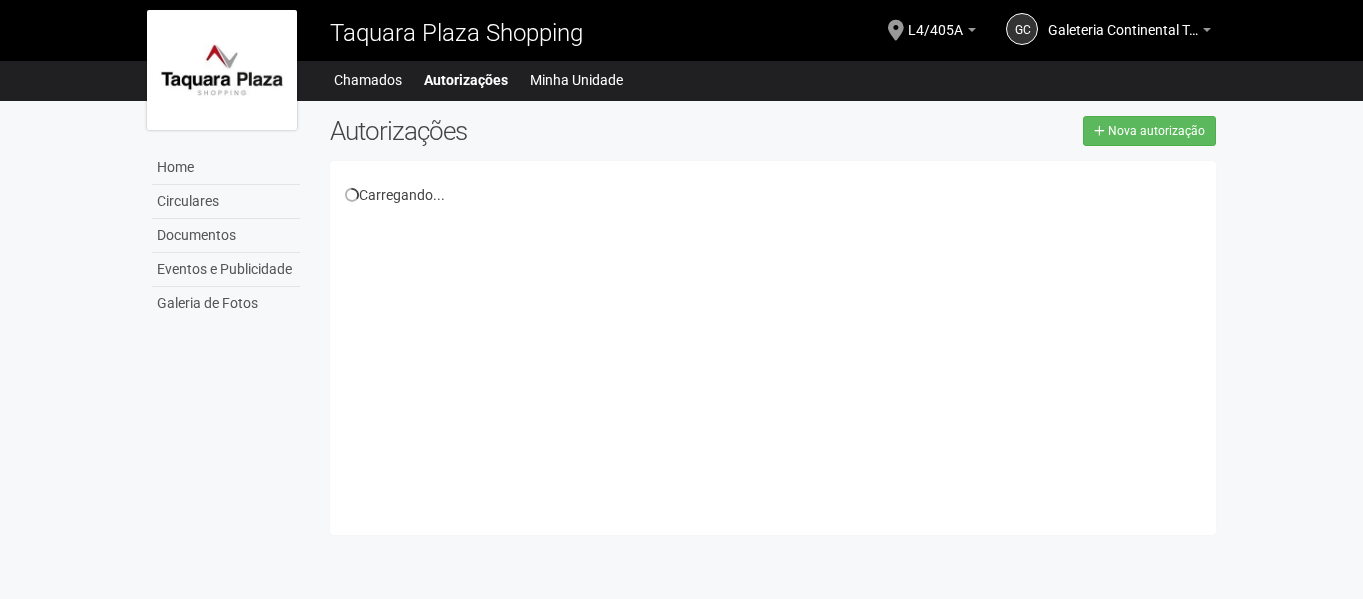 scroll, scrollTop: 0, scrollLeft: 0, axis: both 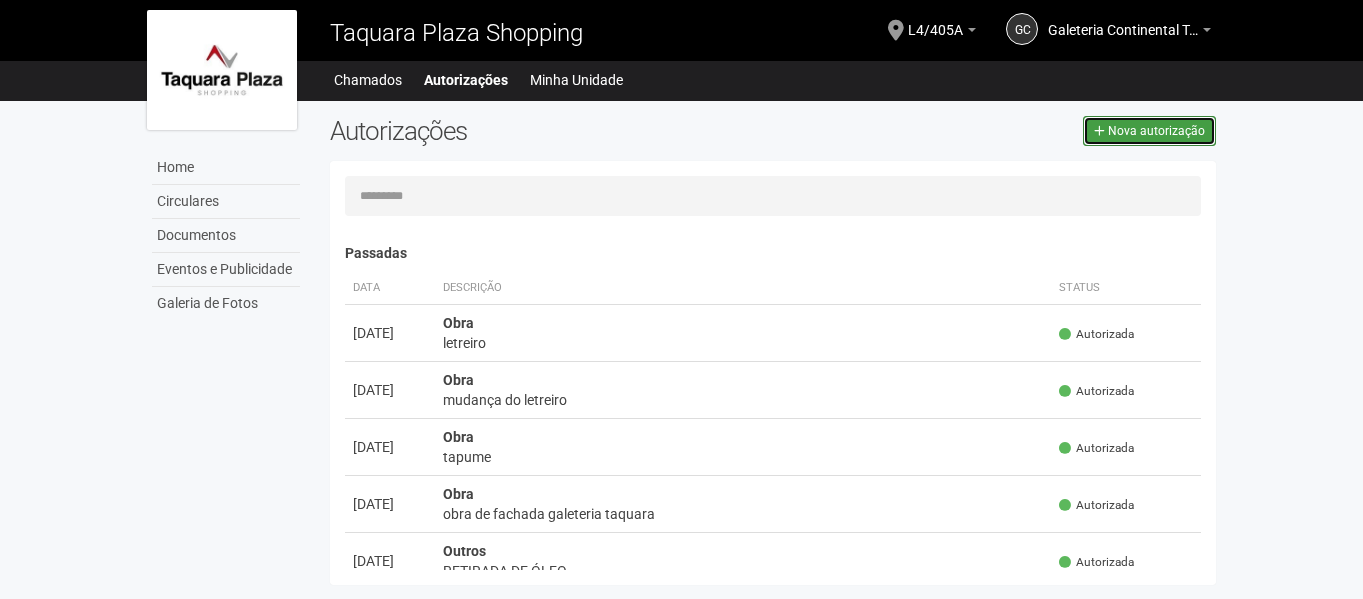 click on "Nova autorização" at bounding box center [1156, 131] 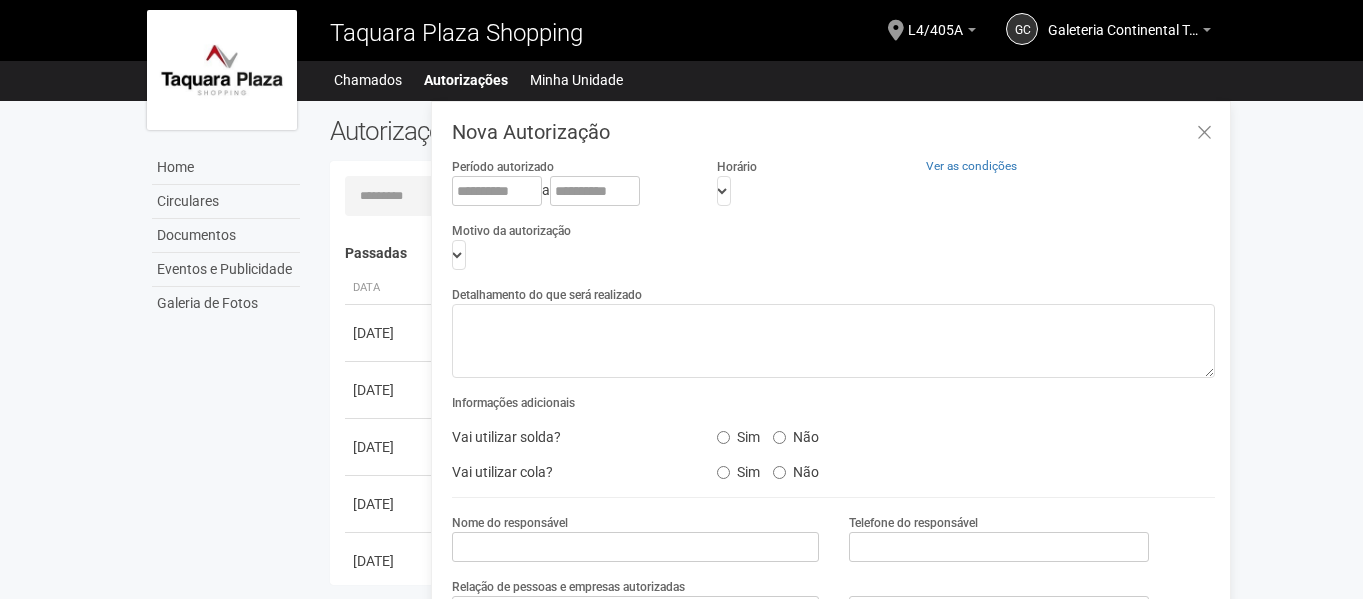 scroll, scrollTop: 31, scrollLeft: 0, axis: vertical 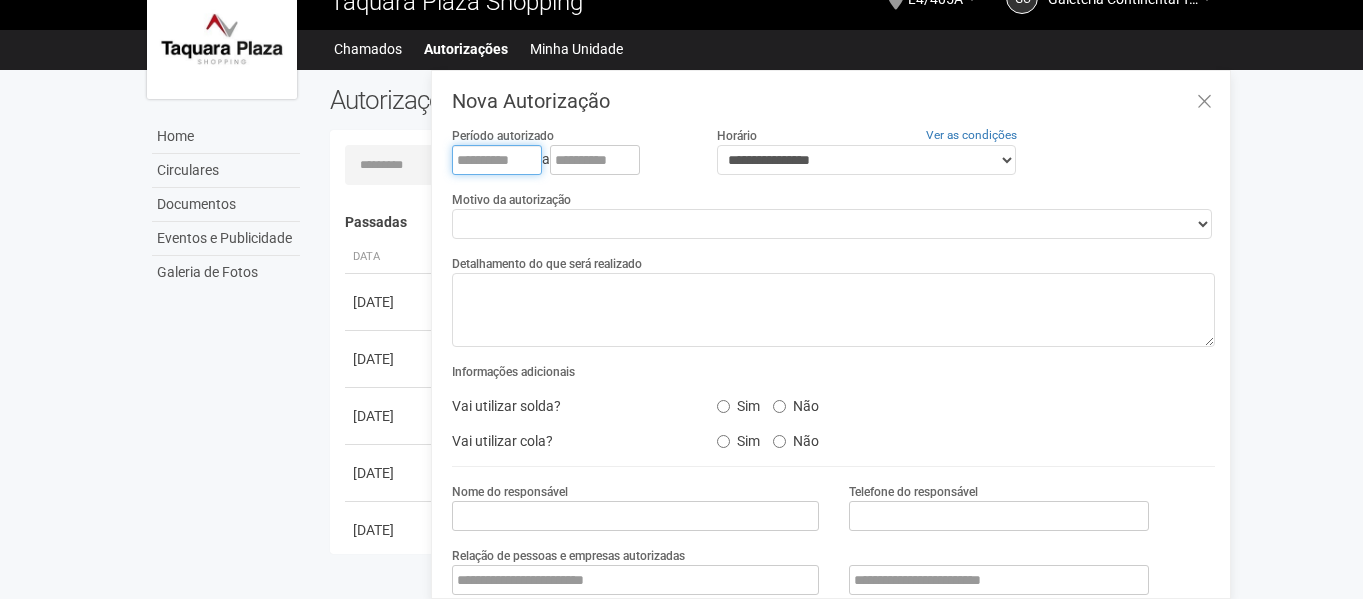 click at bounding box center [497, 160] 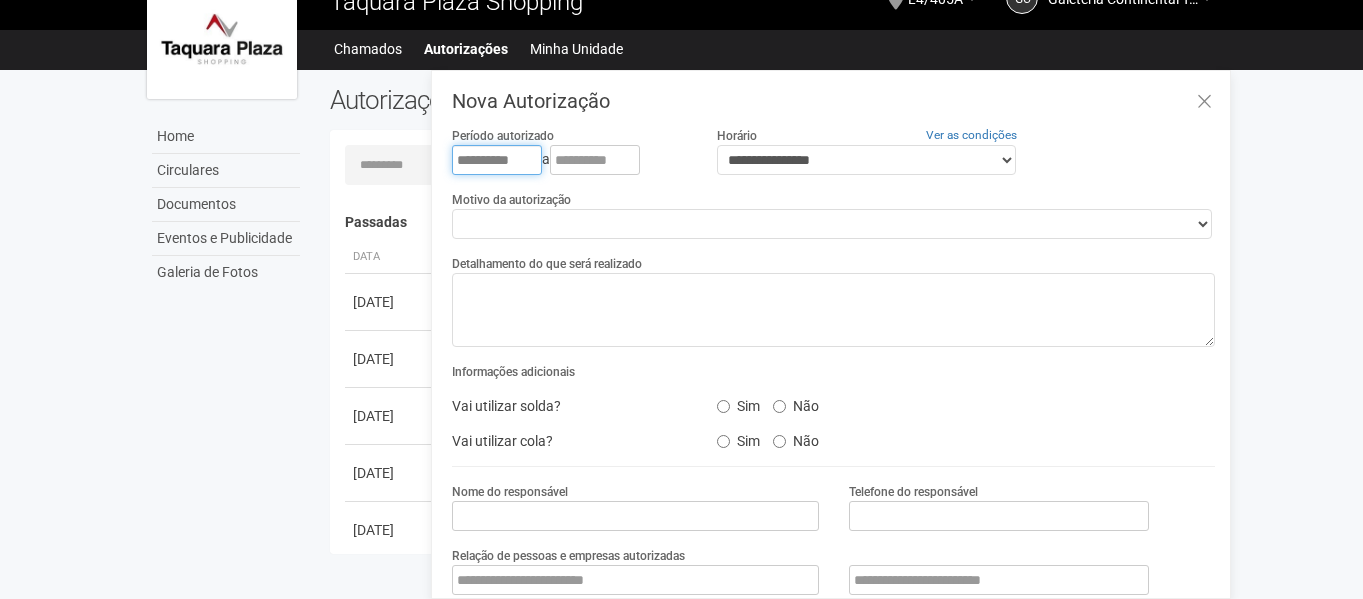 type on "**********" 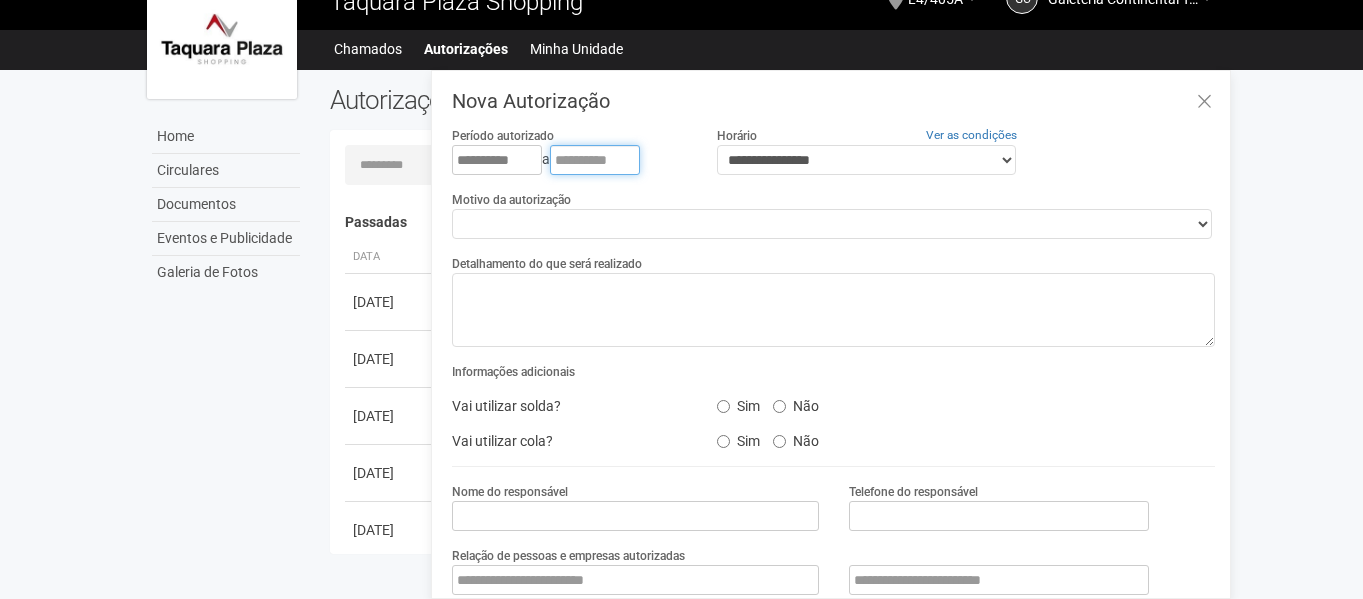 click at bounding box center [595, 160] 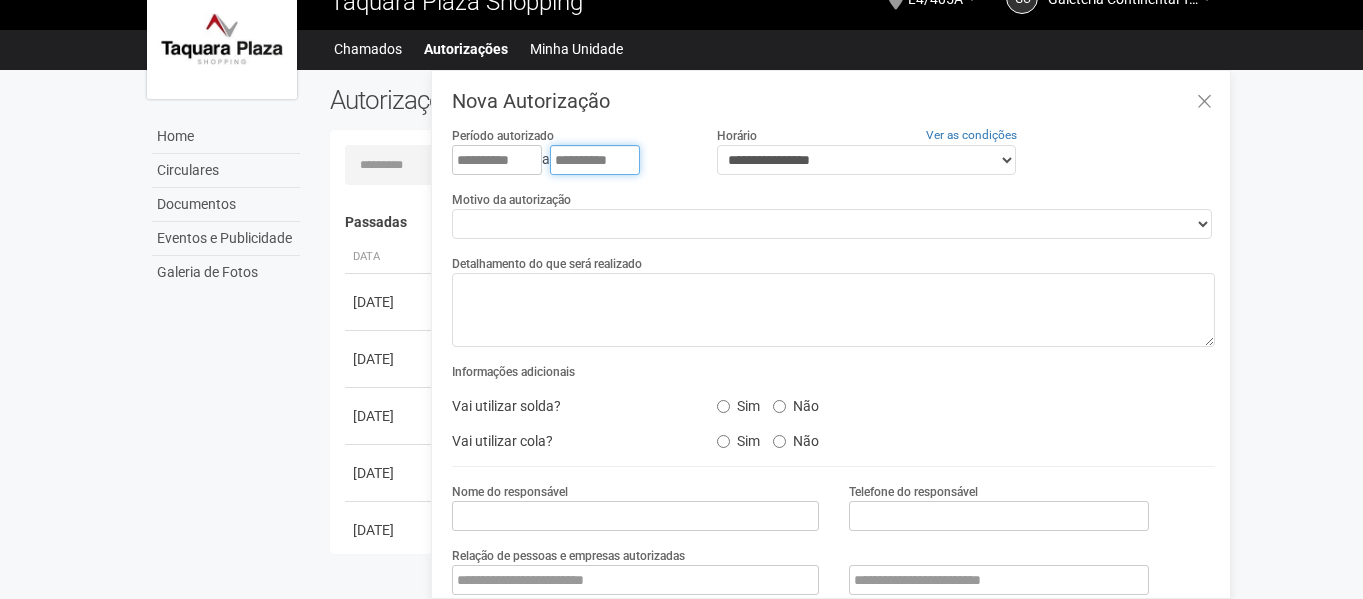 type on "**********" 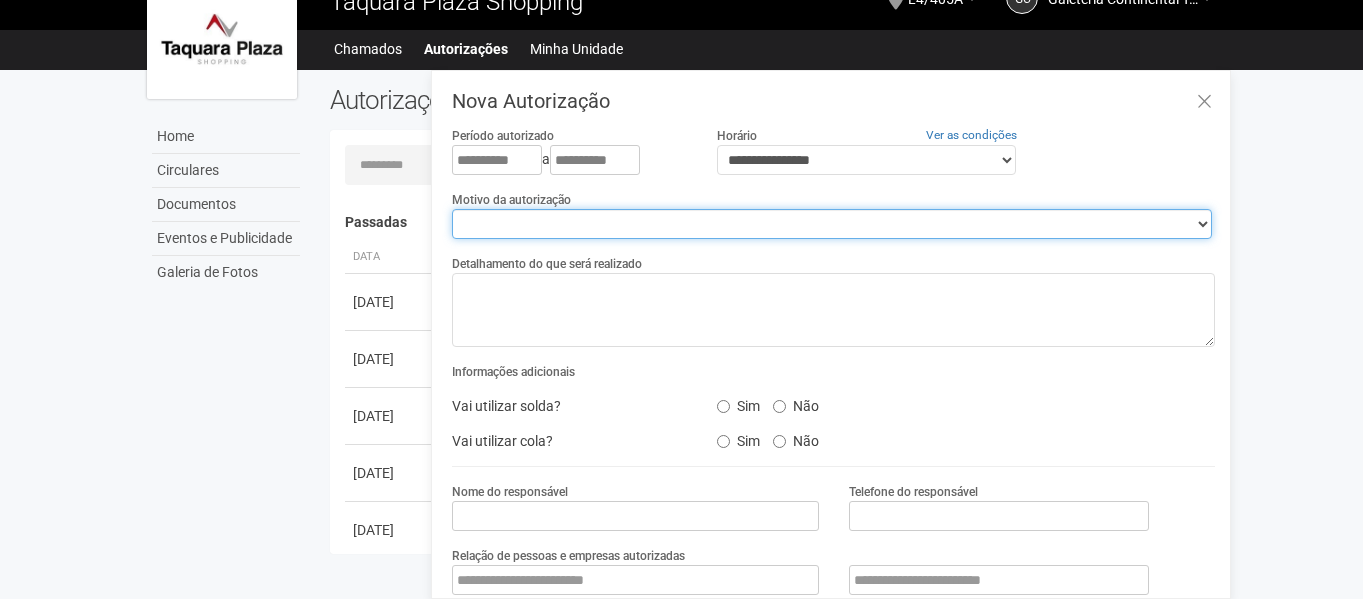 click on "**********" at bounding box center (832, 224) 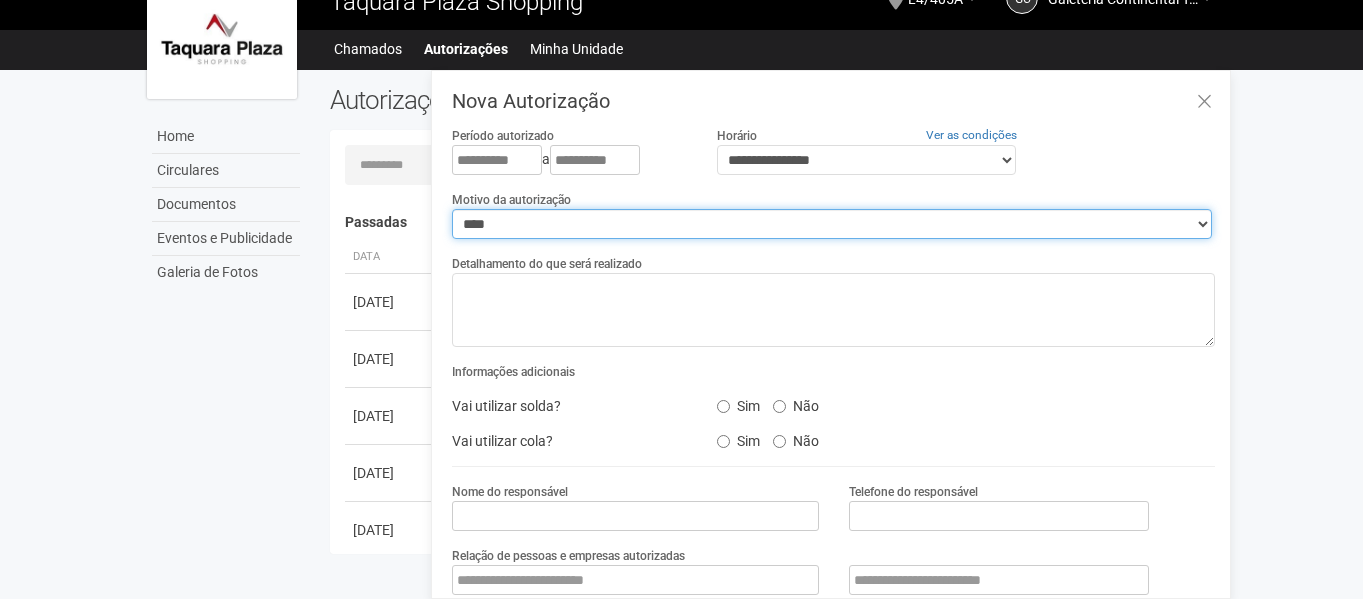 click on "**********" at bounding box center (832, 224) 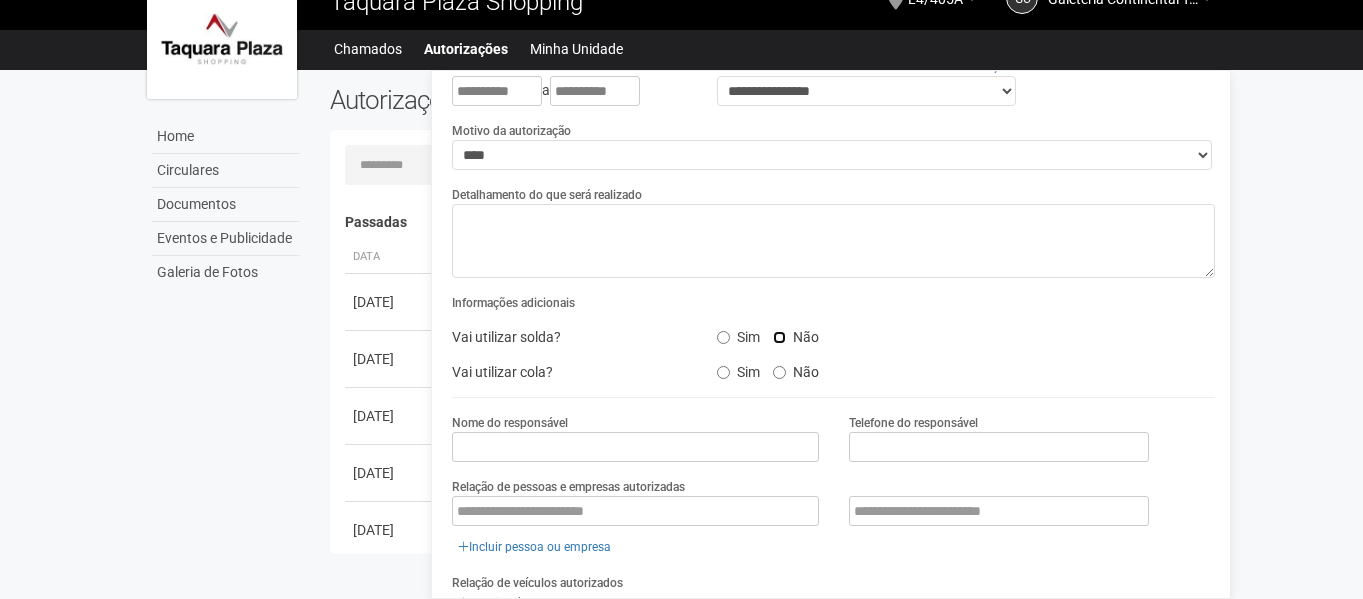 scroll, scrollTop: 100, scrollLeft: 0, axis: vertical 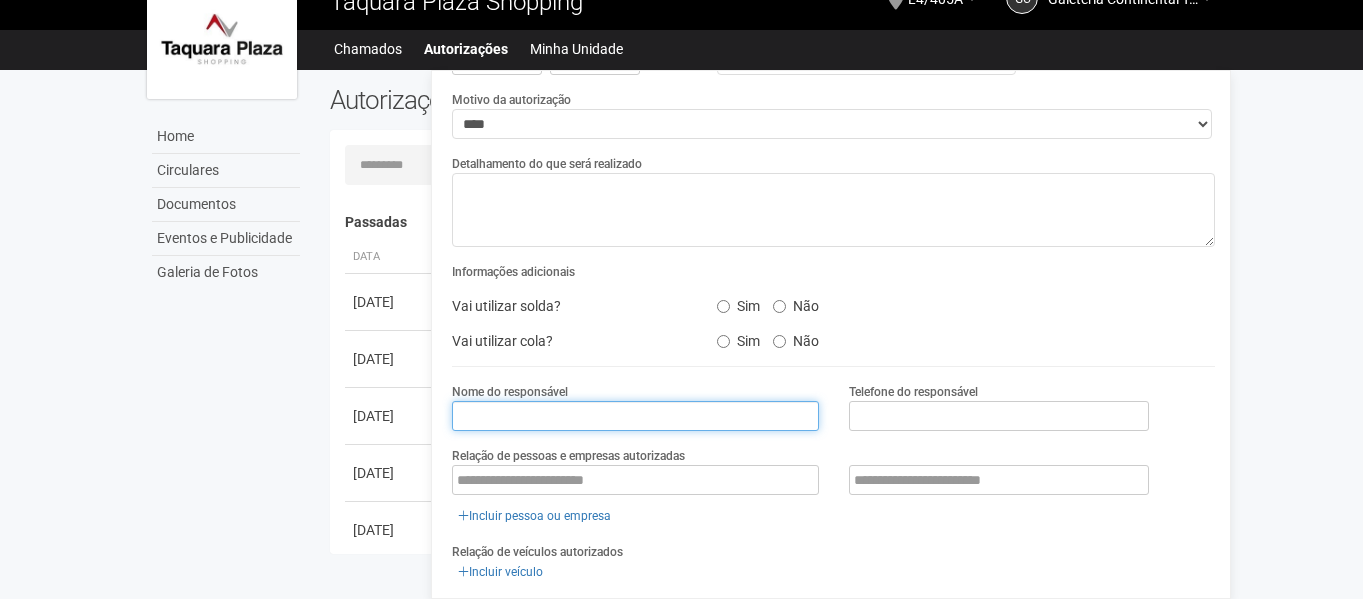 click at bounding box center [635, 416] 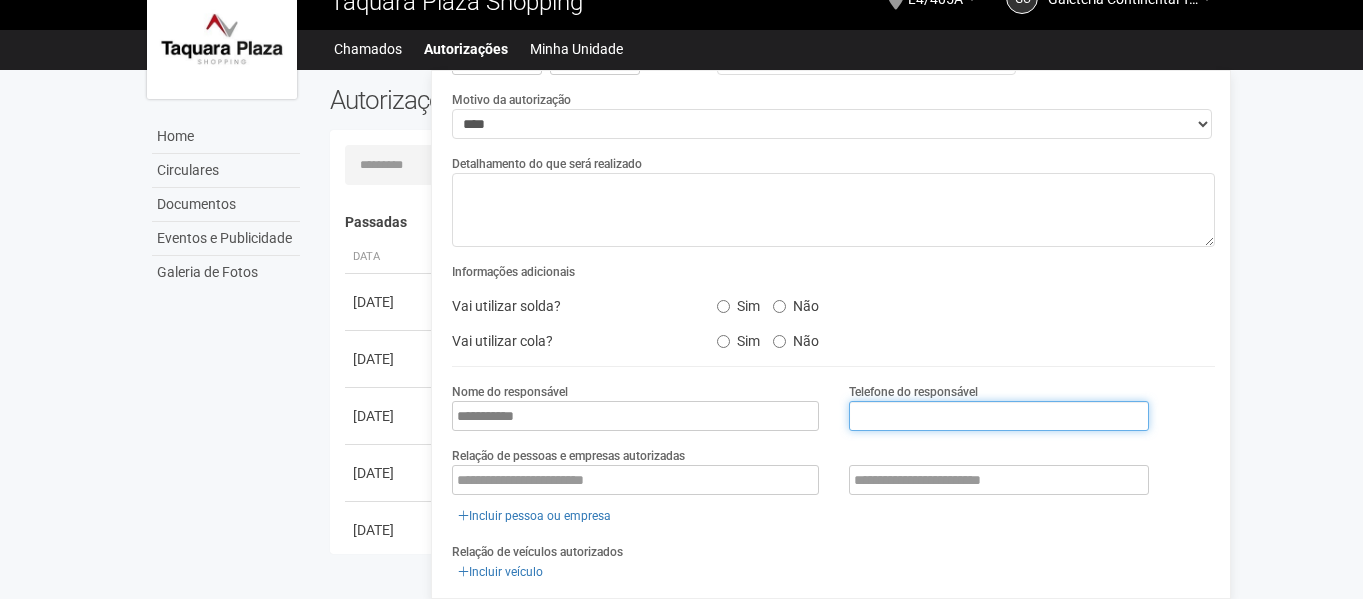 click at bounding box center (999, 416) 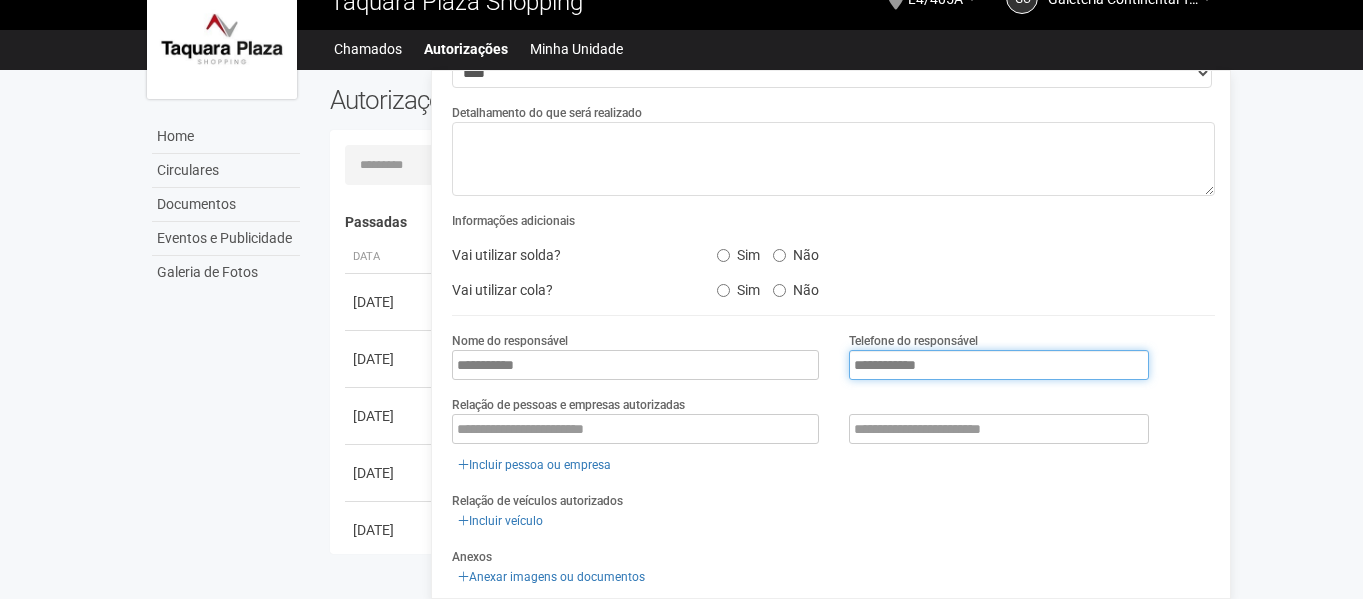 scroll, scrollTop: 200, scrollLeft: 0, axis: vertical 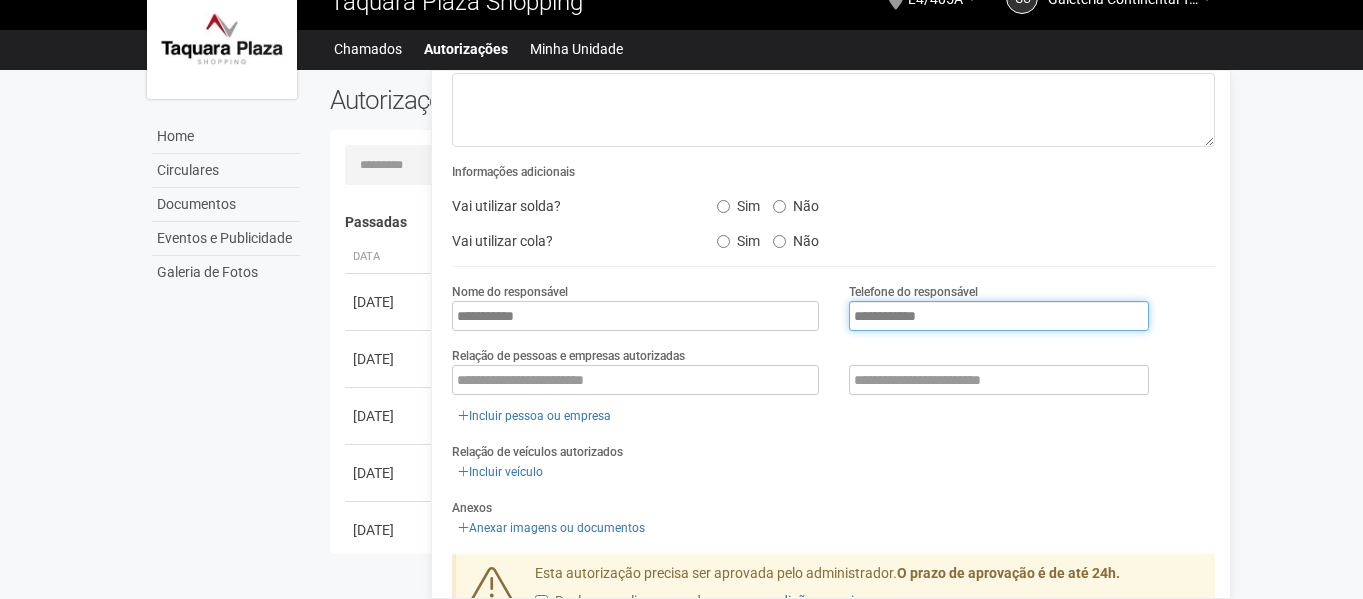 click on "**********" at bounding box center [999, 316] 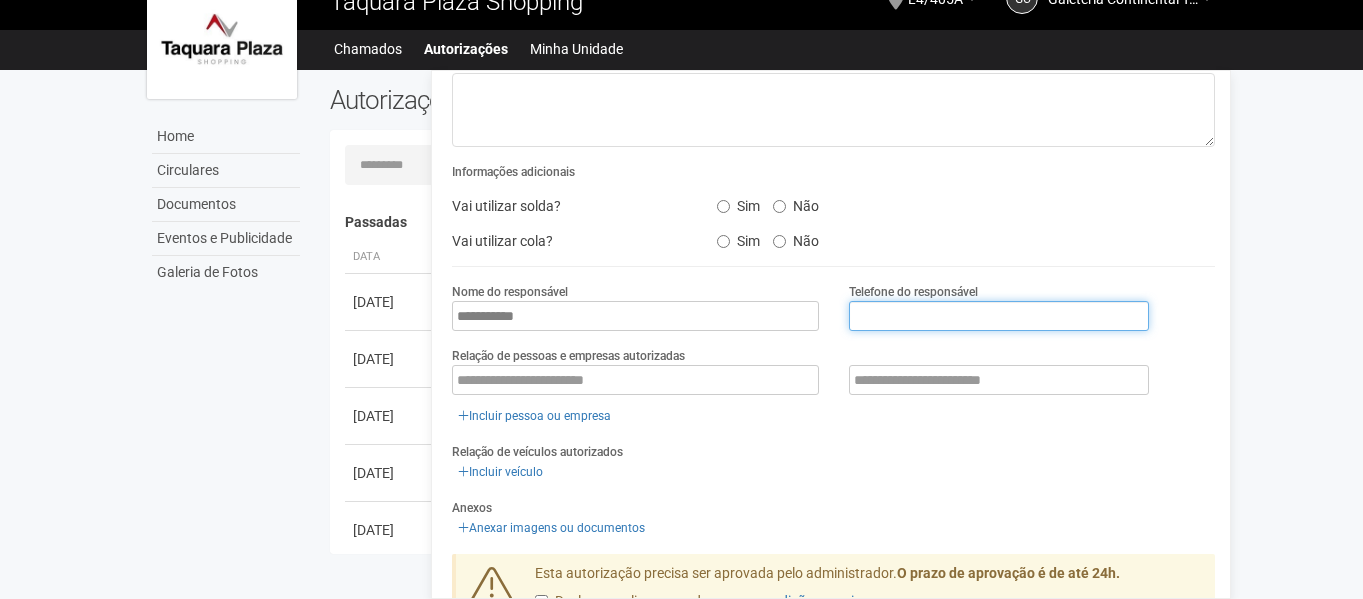 click at bounding box center (999, 316) 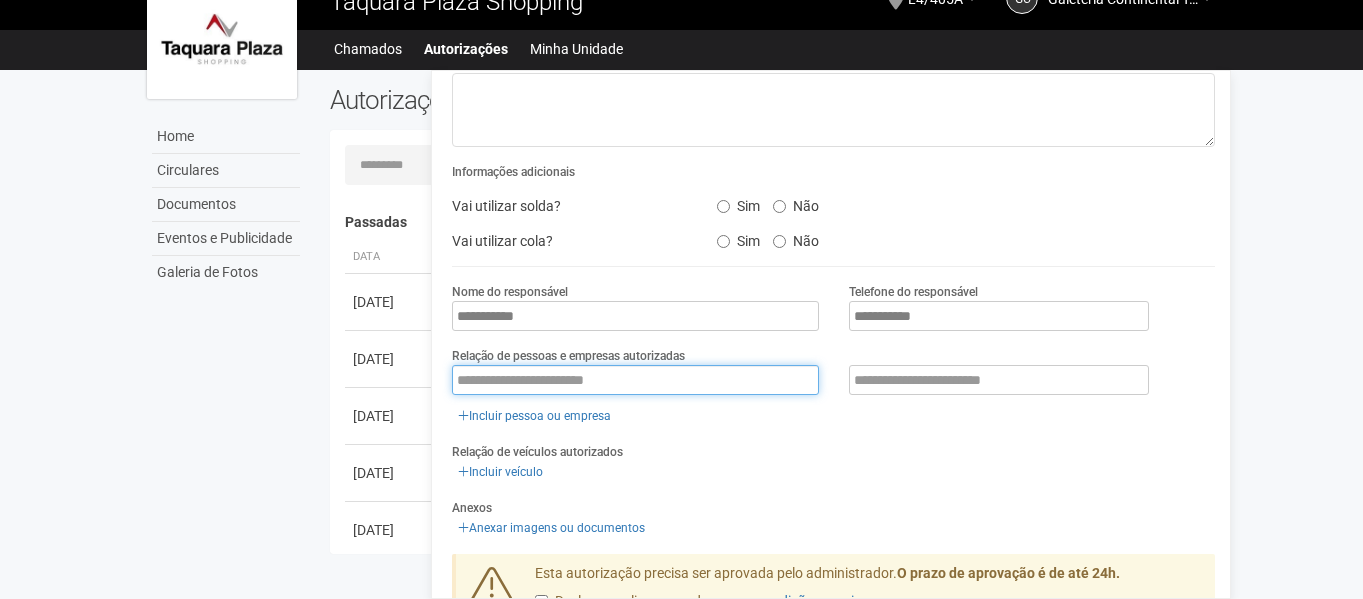 click at bounding box center [635, 380] 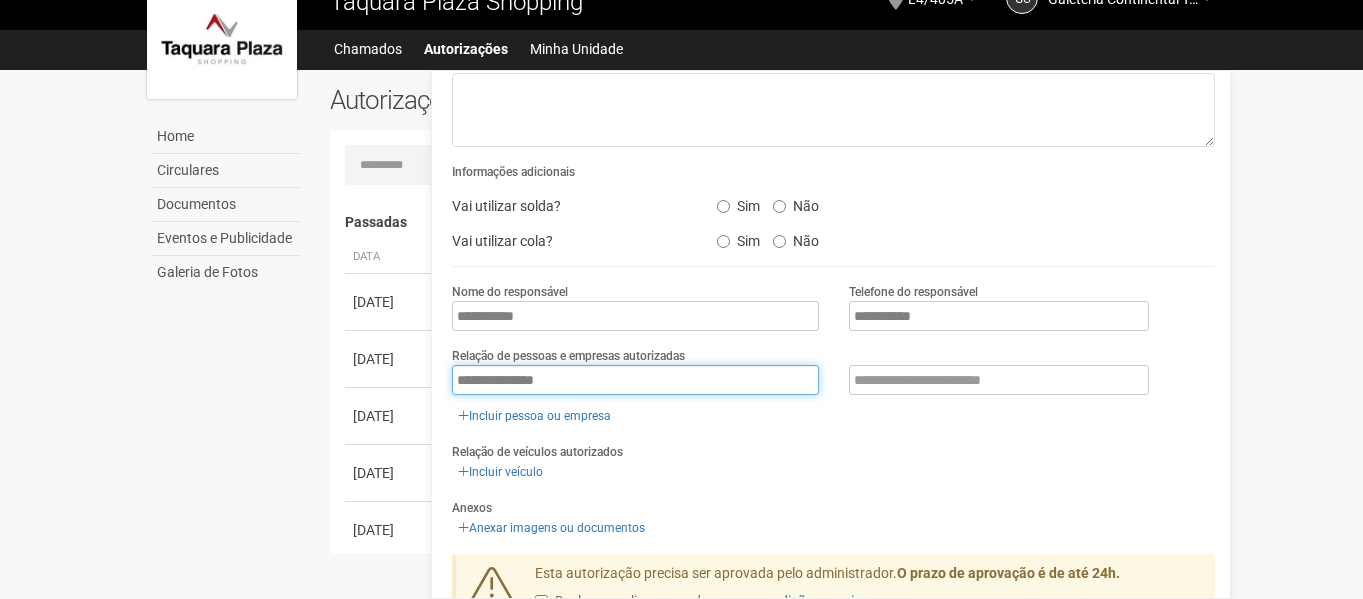 type on "**********" 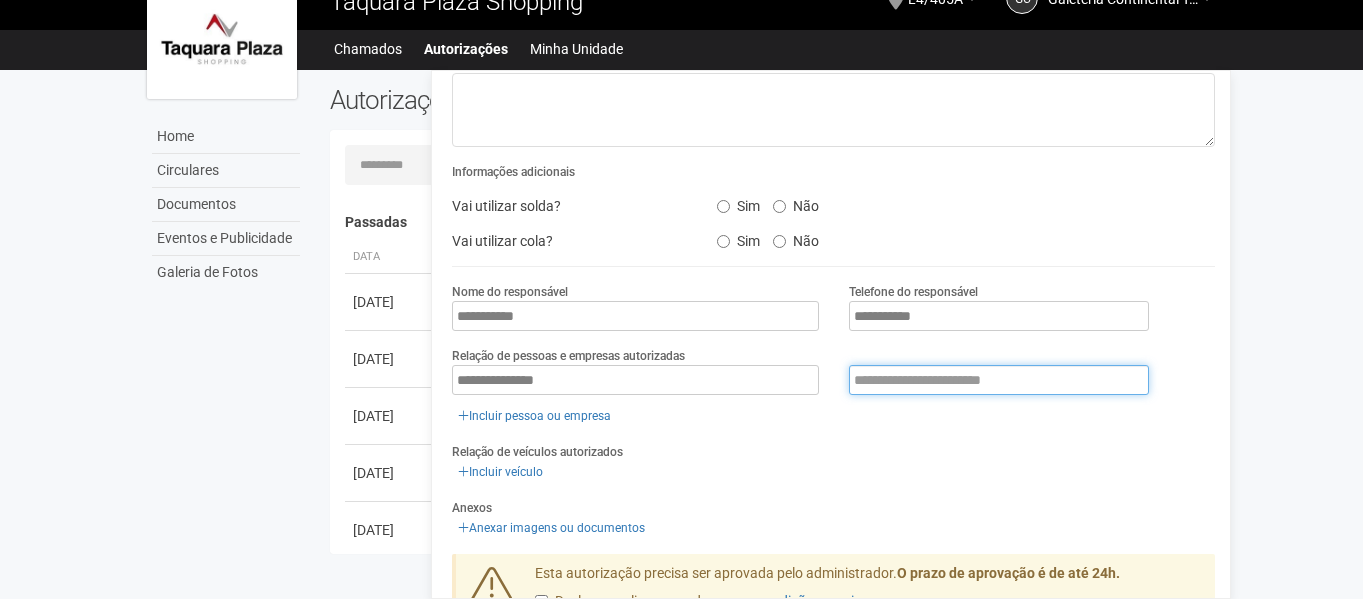 click at bounding box center [999, 380] 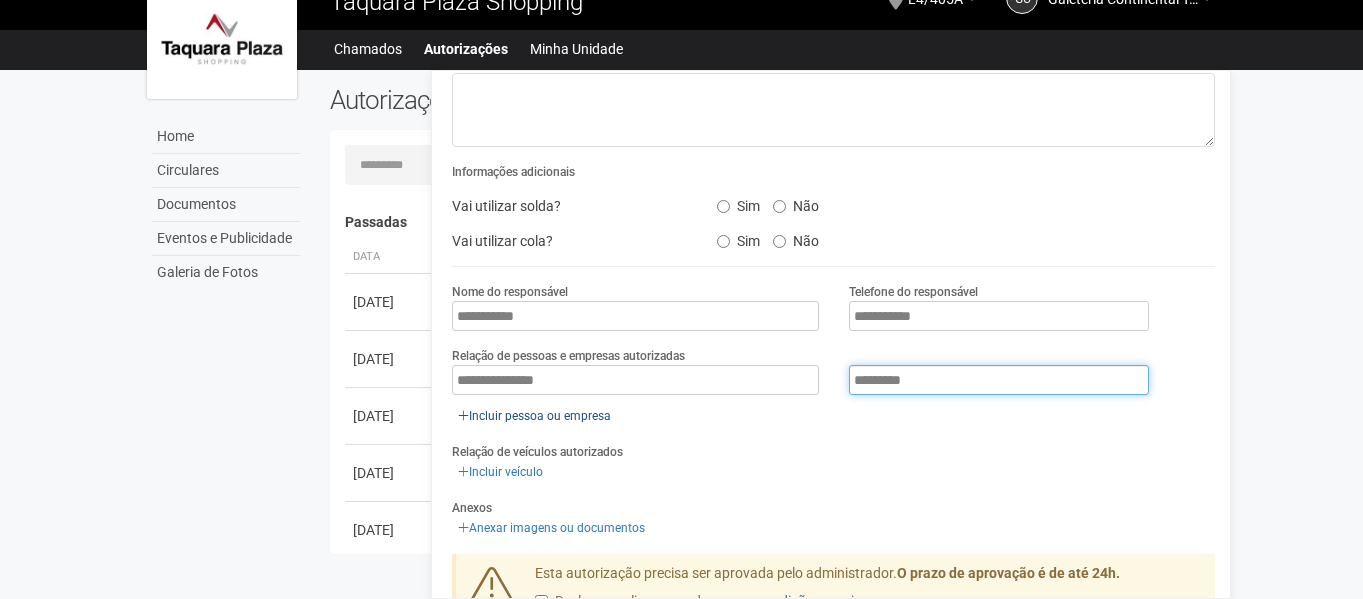 type on "*********" 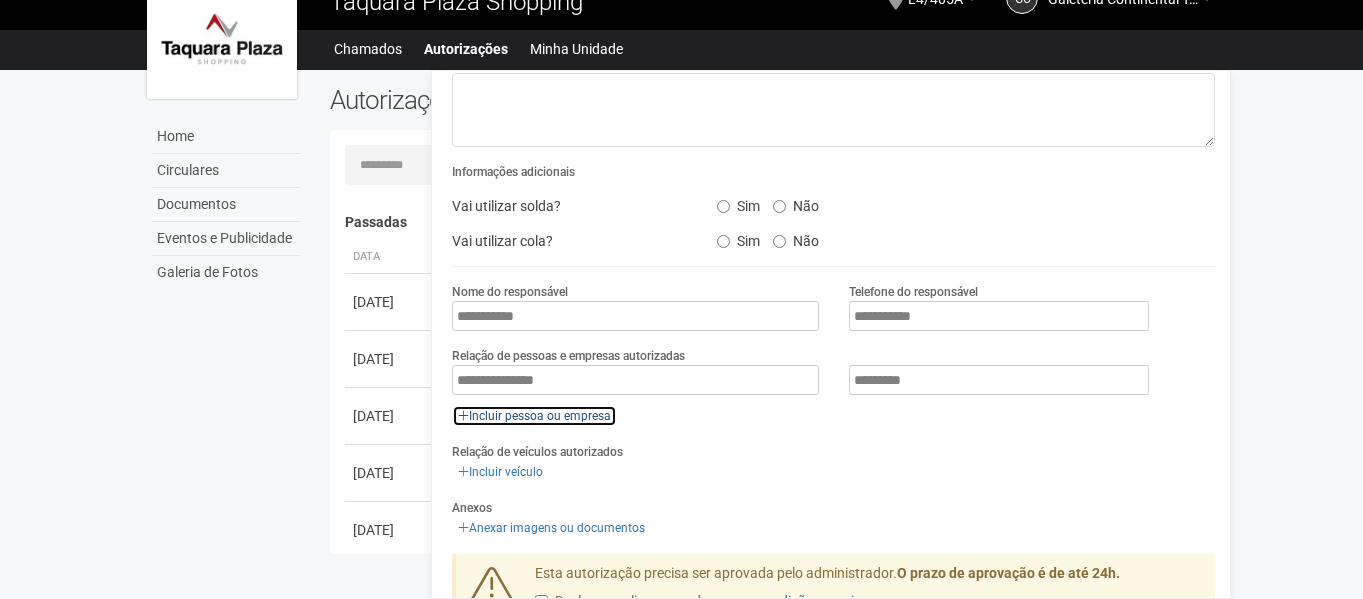 click on "Incluir pessoa ou empresa" at bounding box center (534, 416) 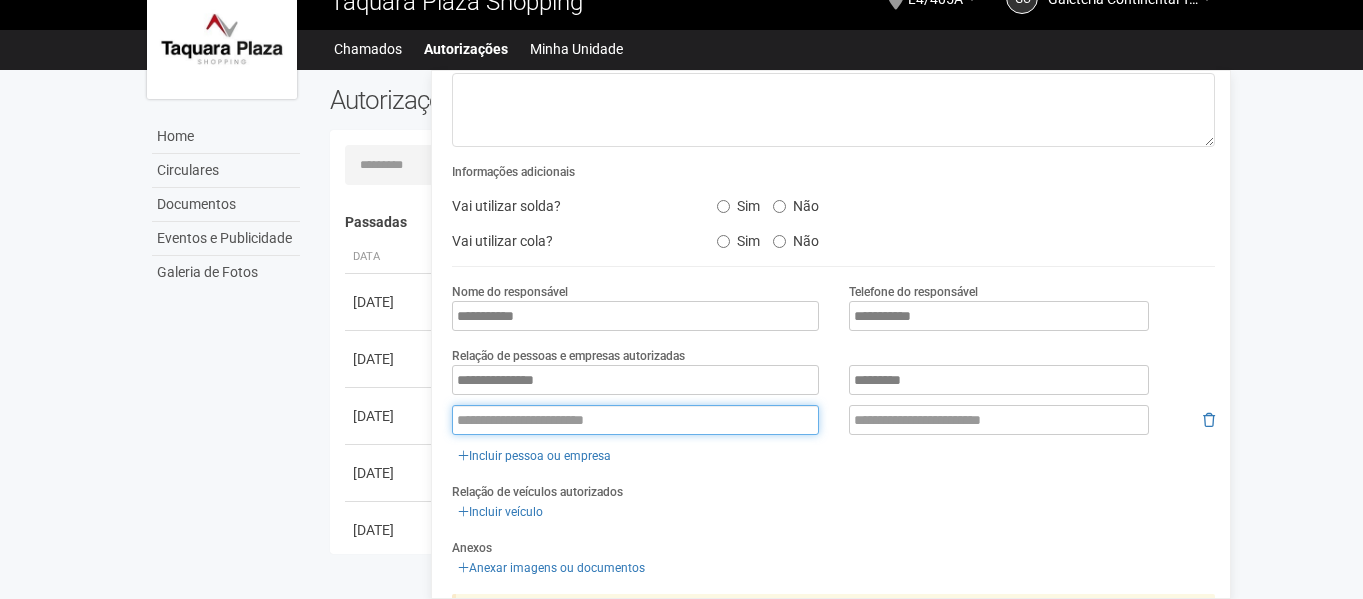 click at bounding box center (635, 420) 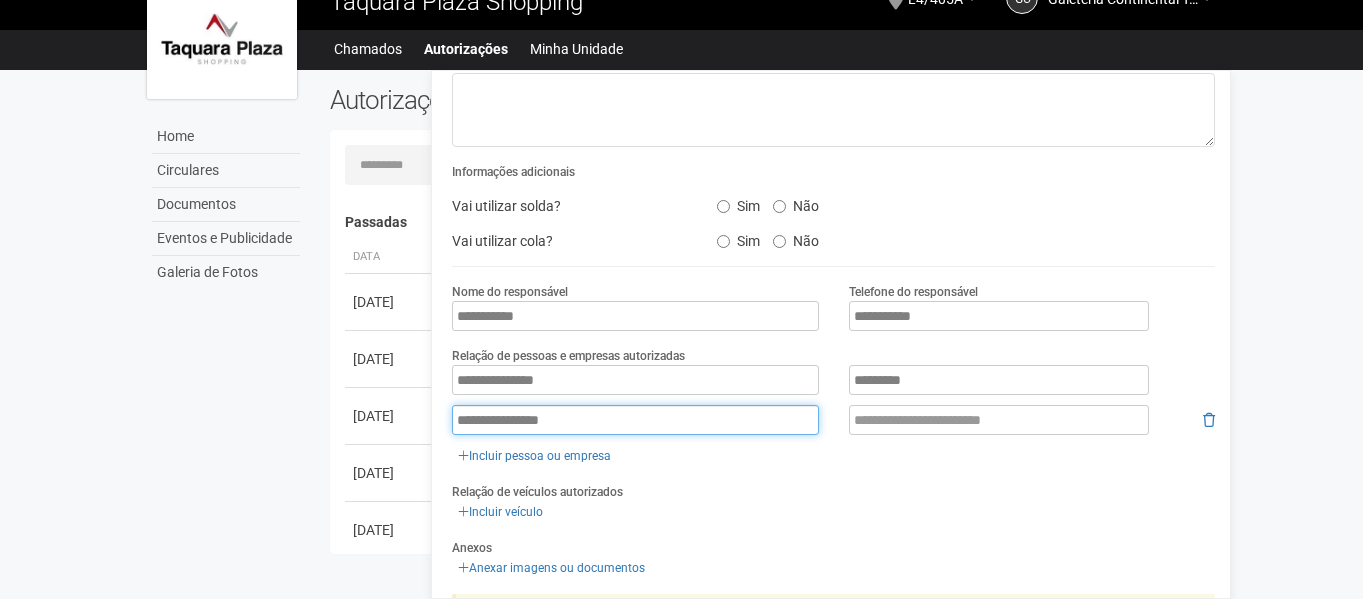 click on "**********" at bounding box center [635, 420] 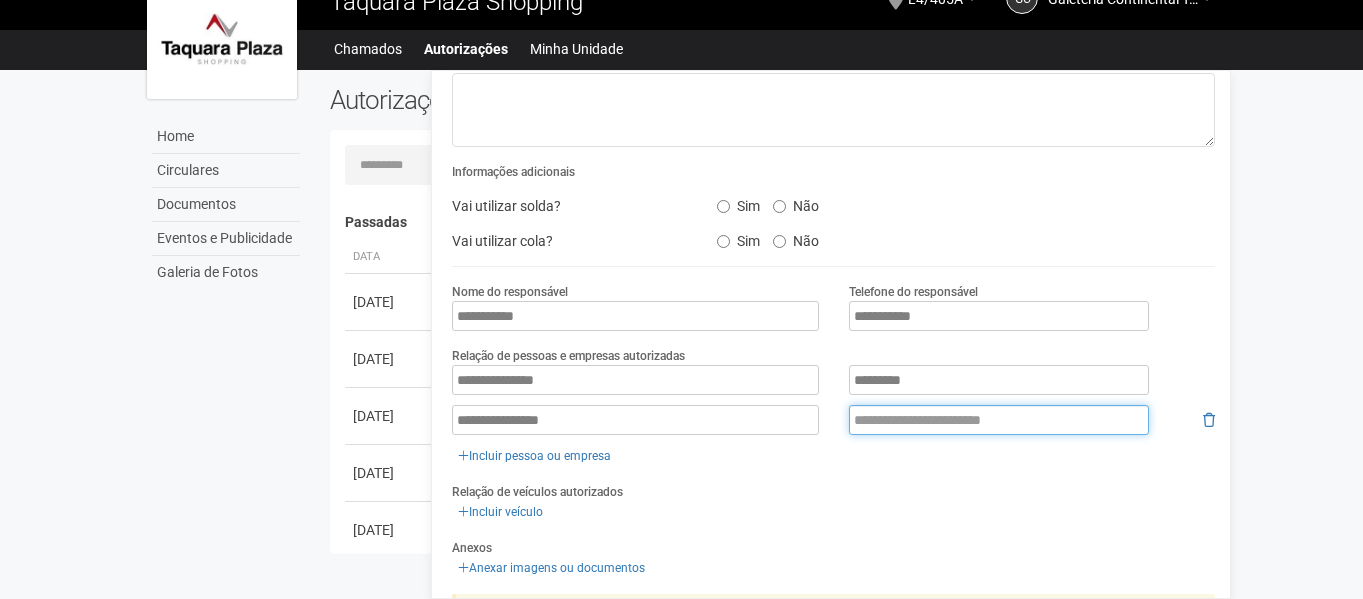 click at bounding box center (999, 420) 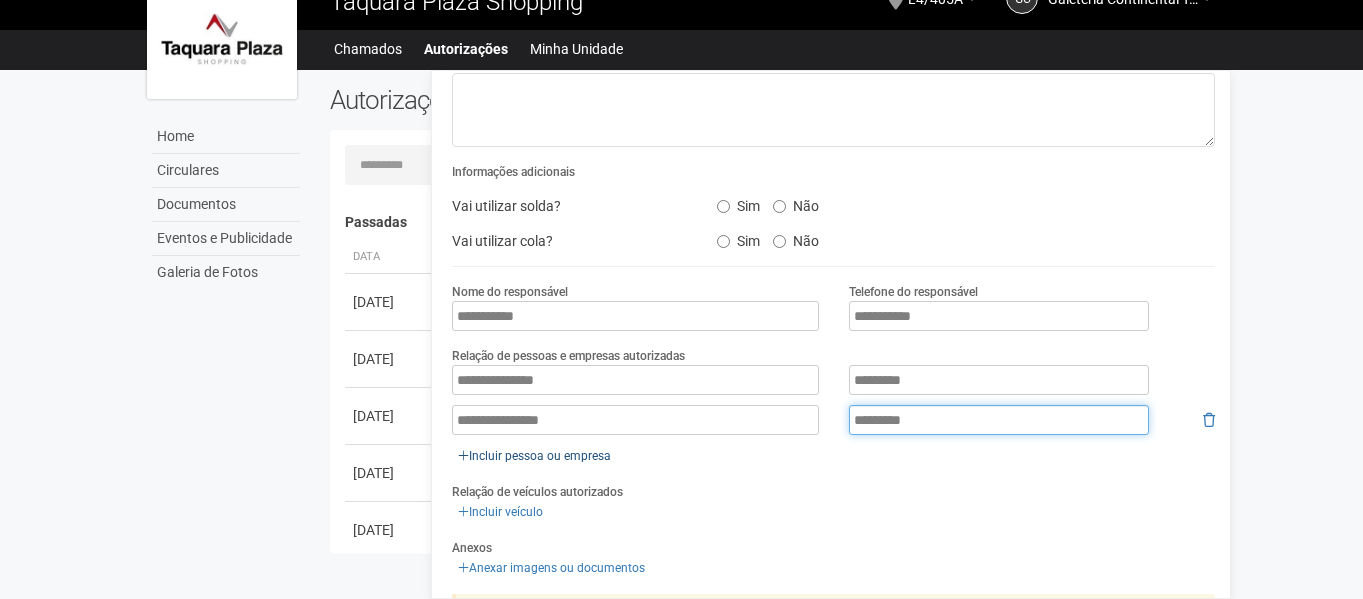 type on "*********" 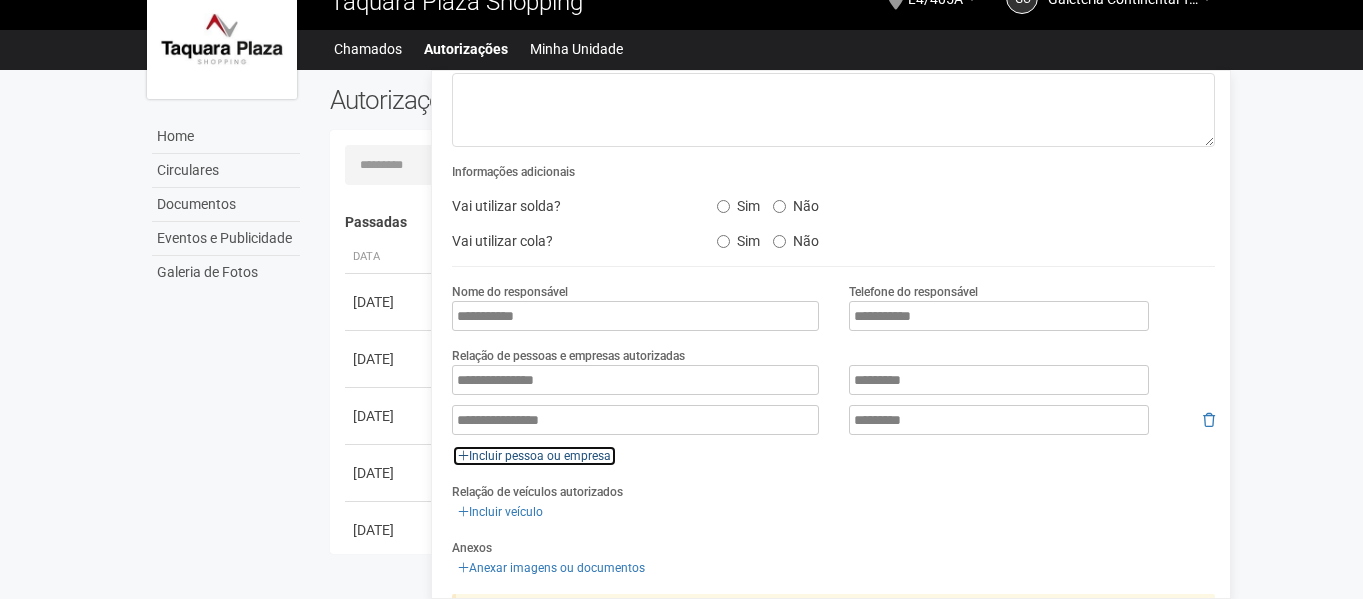 click on "Incluir pessoa ou empresa" at bounding box center (534, 456) 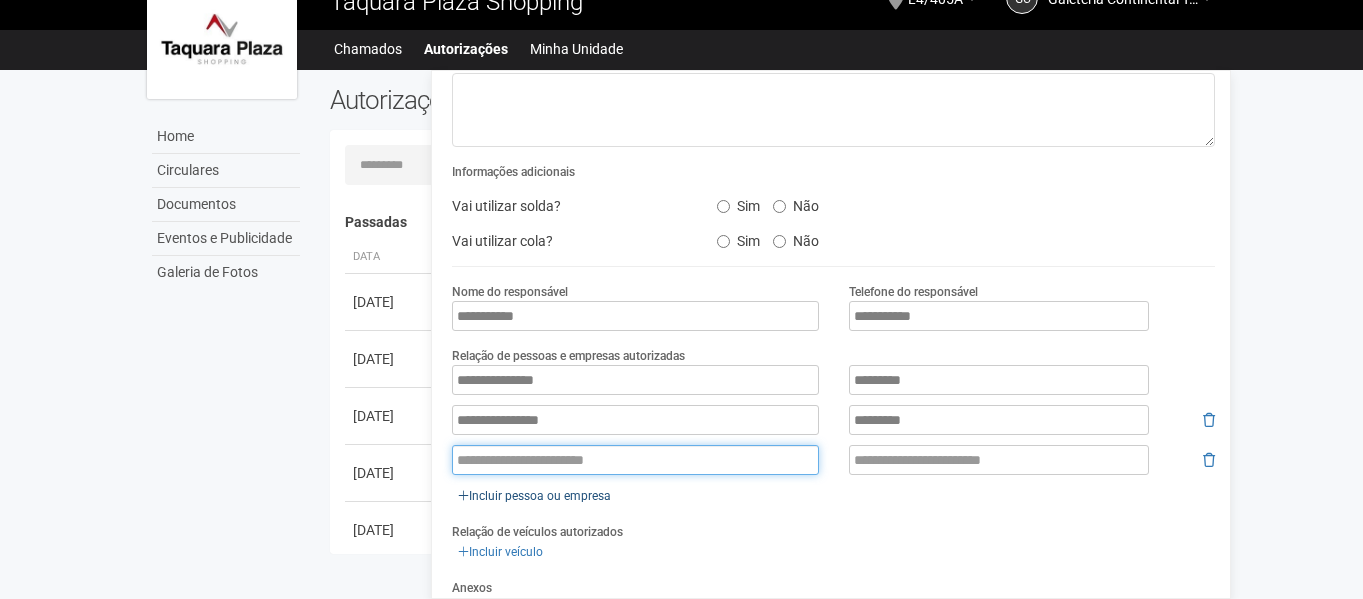click at bounding box center (635, 460) 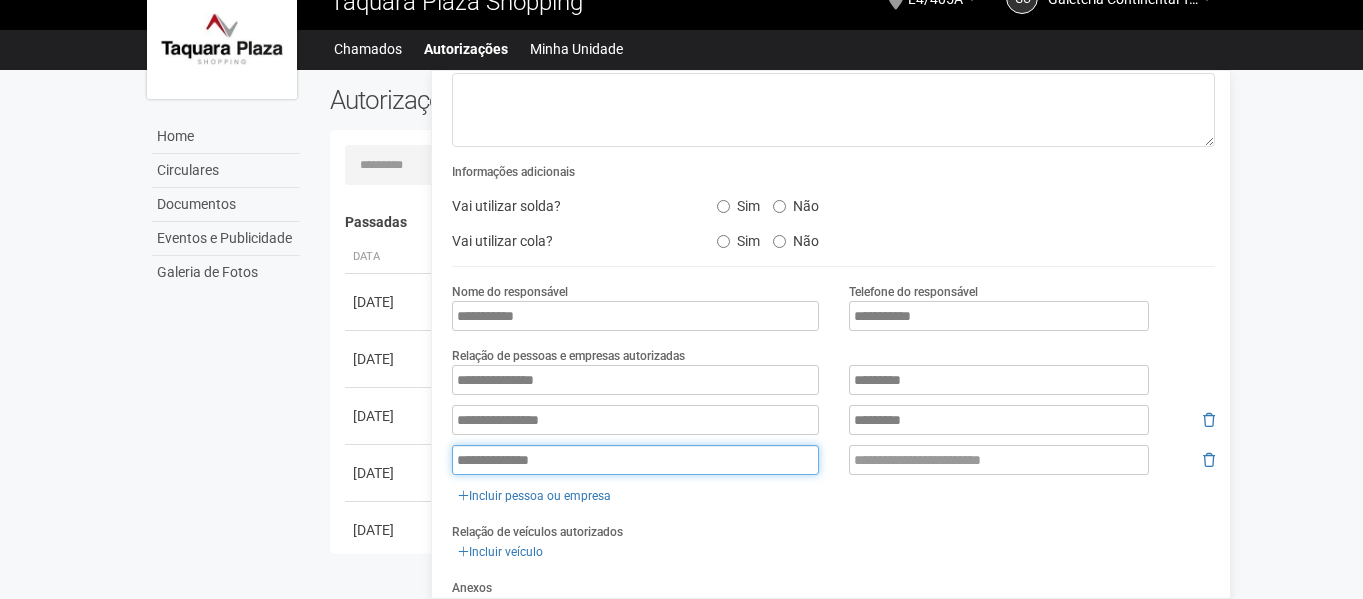 type on "**********" 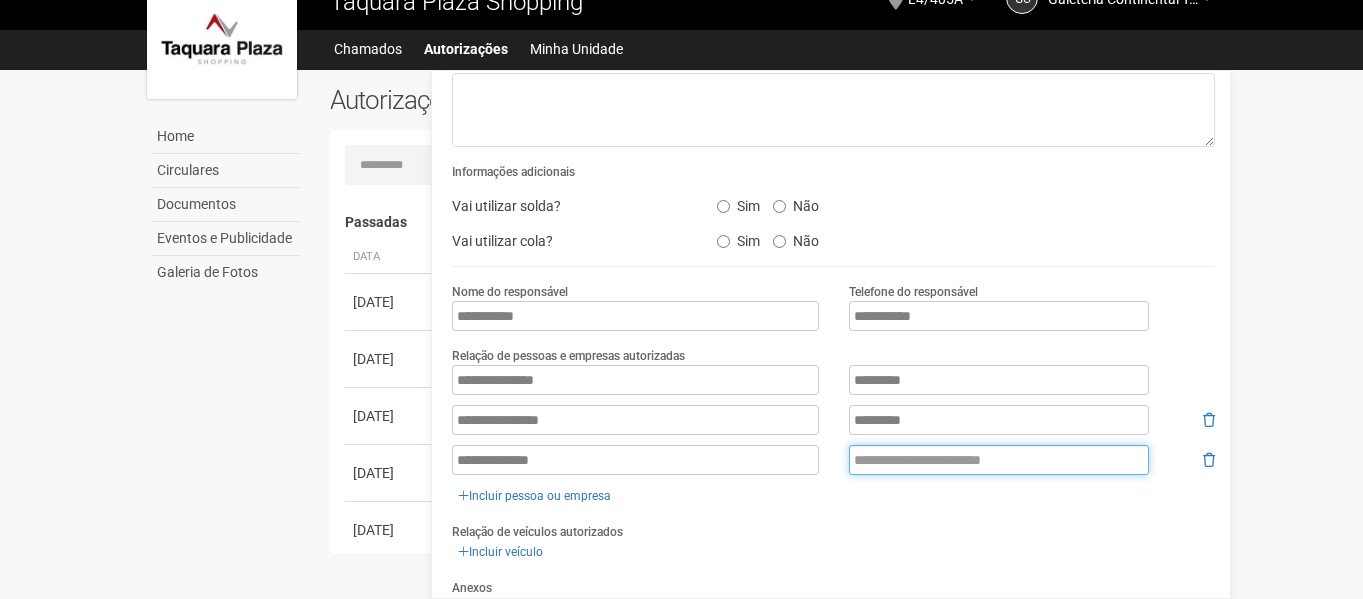 click at bounding box center [999, 460] 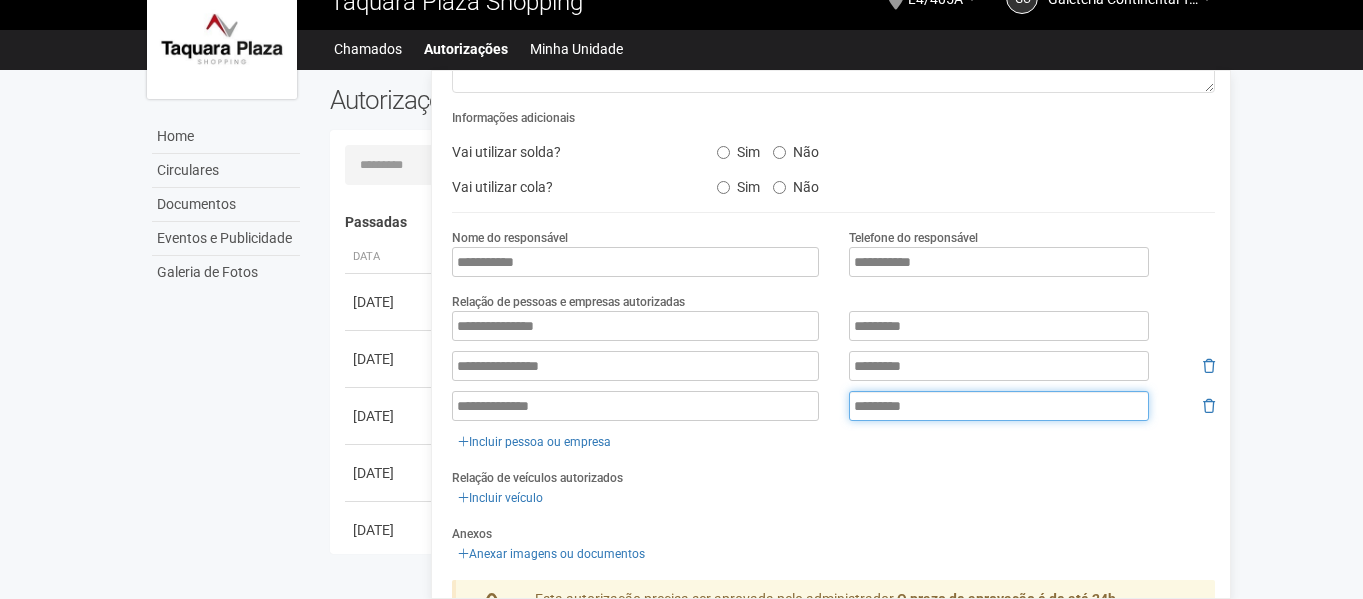 scroll, scrollTop: 300, scrollLeft: 0, axis: vertical 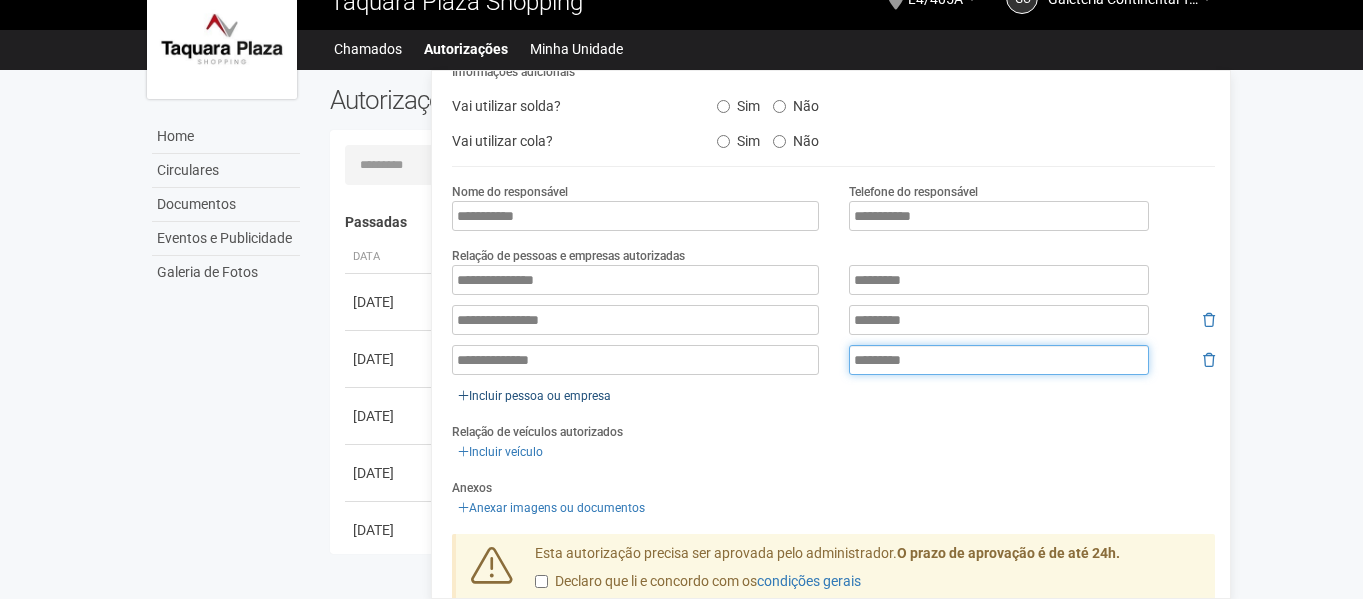 type on "*********" 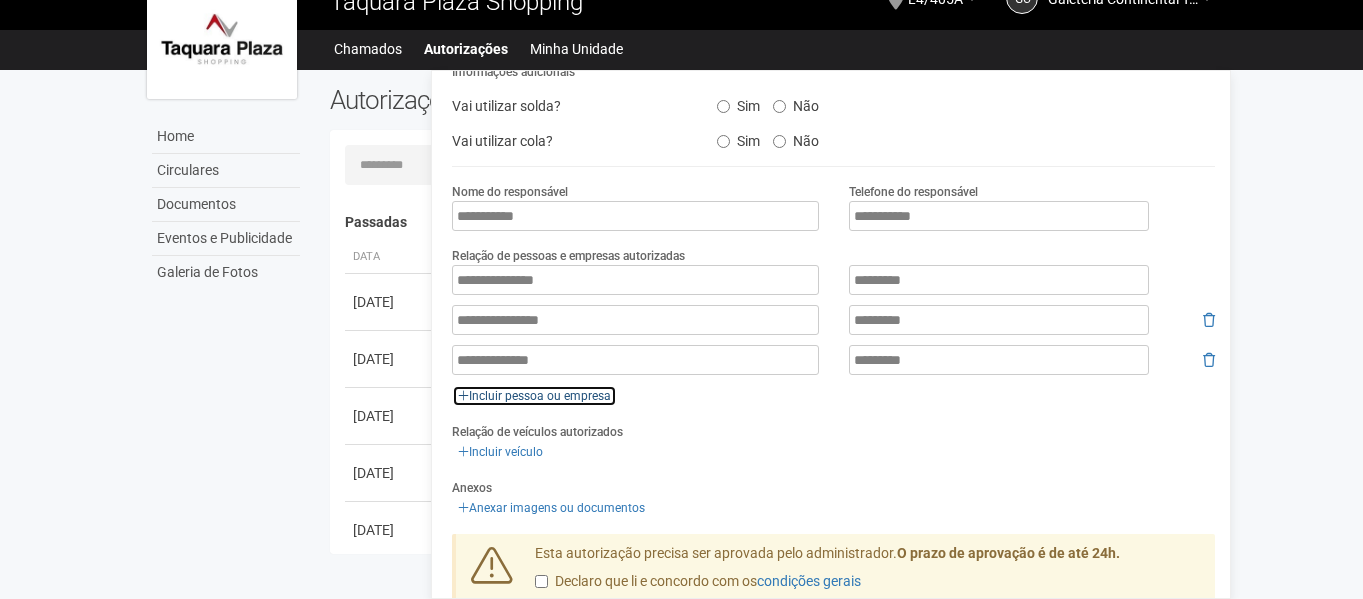 click on "Incluir pessoa ou empresa" at bounding box center (534, 396) 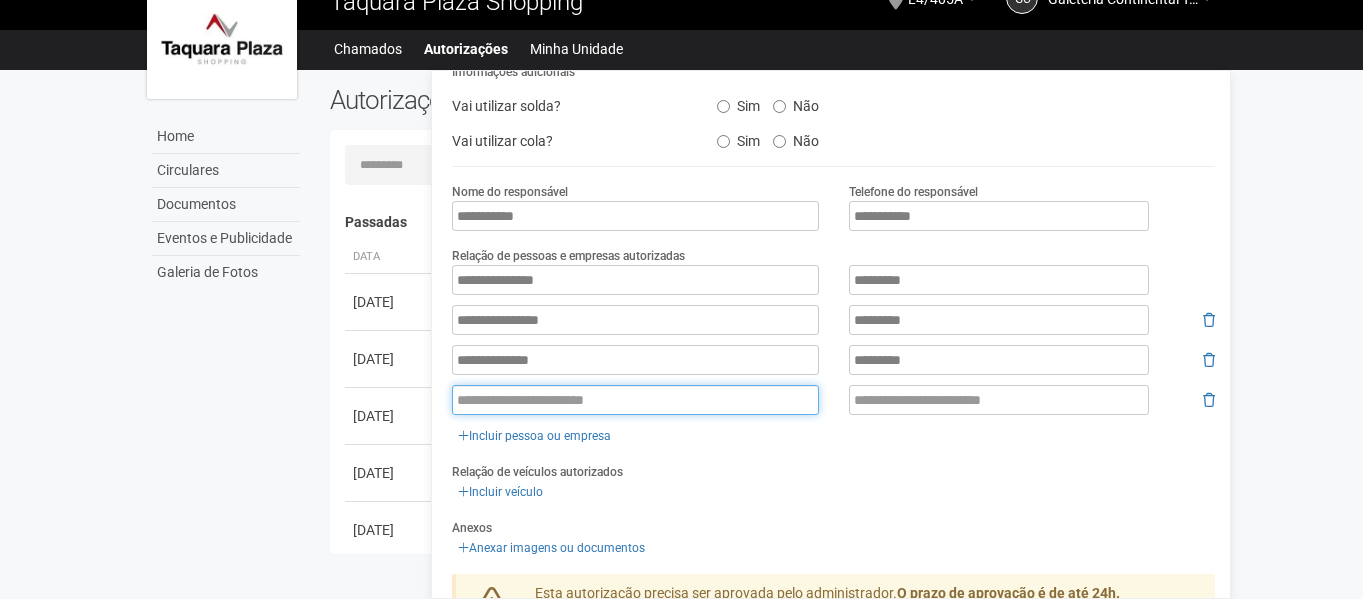 click at bounding box center [635, 400] 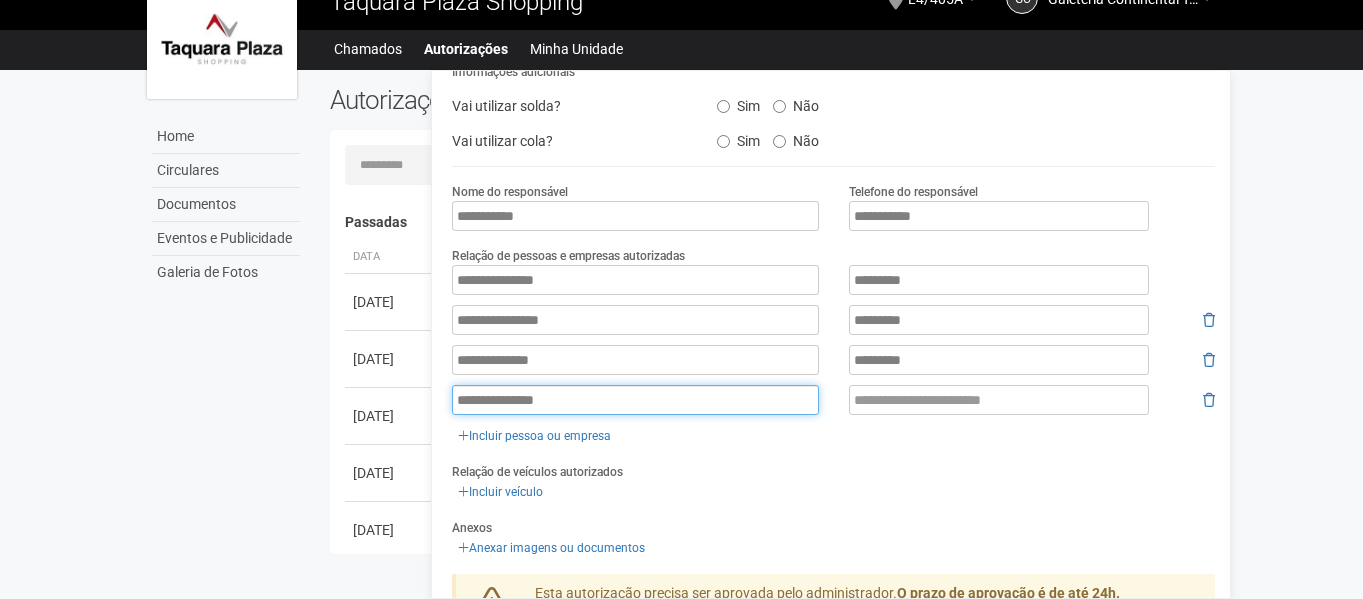 type on "**********" 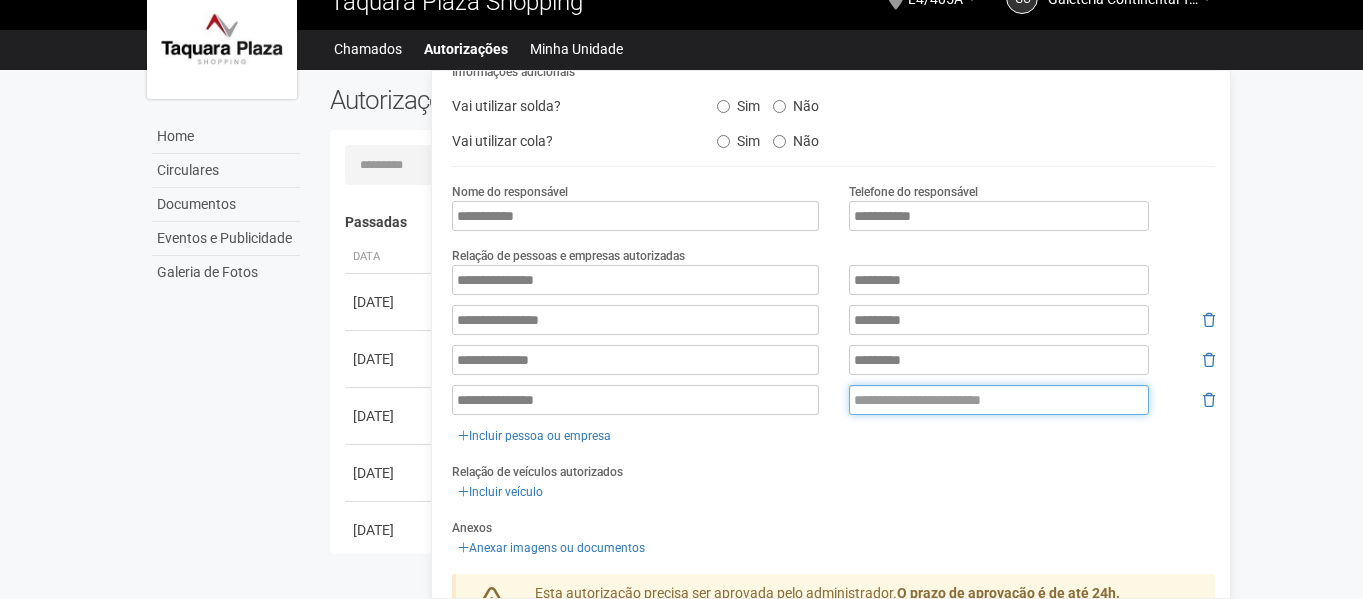 click at bounding box center (999, 400) 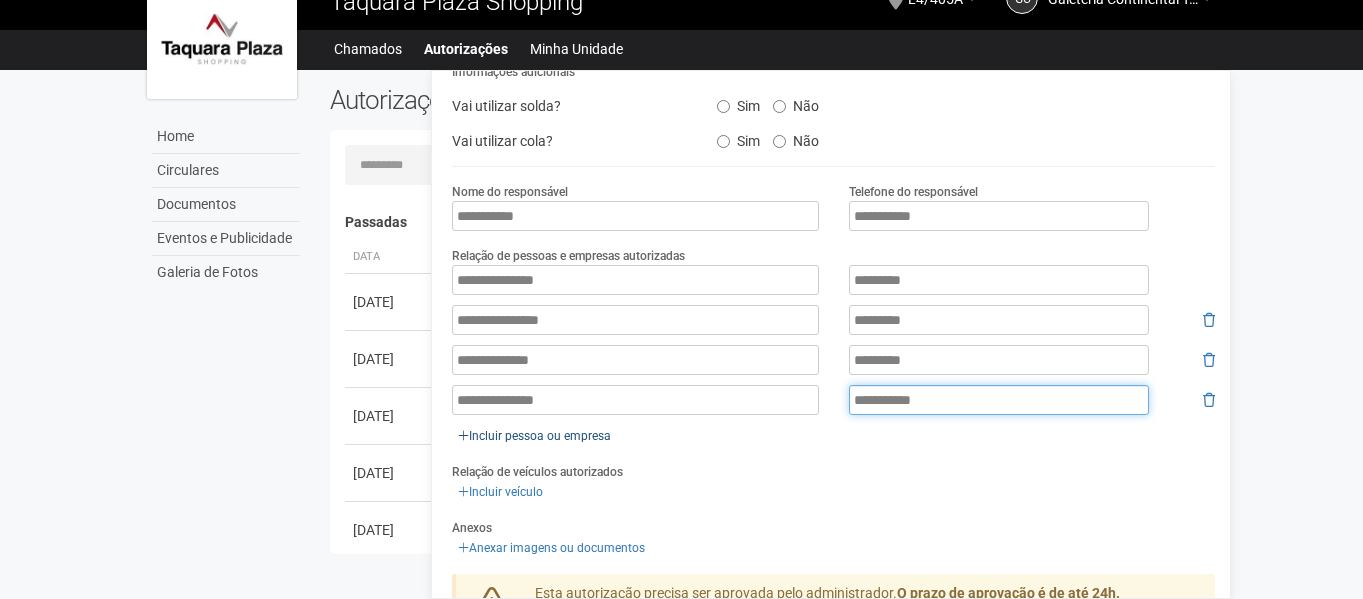 type on "**********" 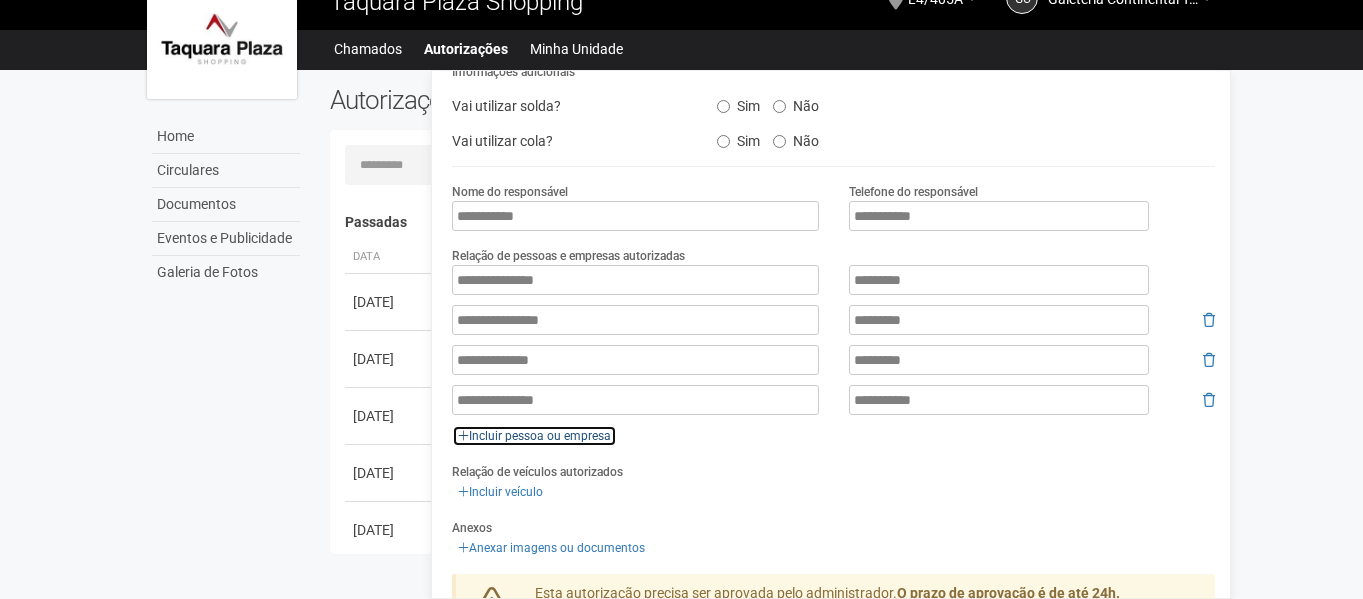 click on "Incluir pessoa ou empresa" at bounding box center [534, 436] 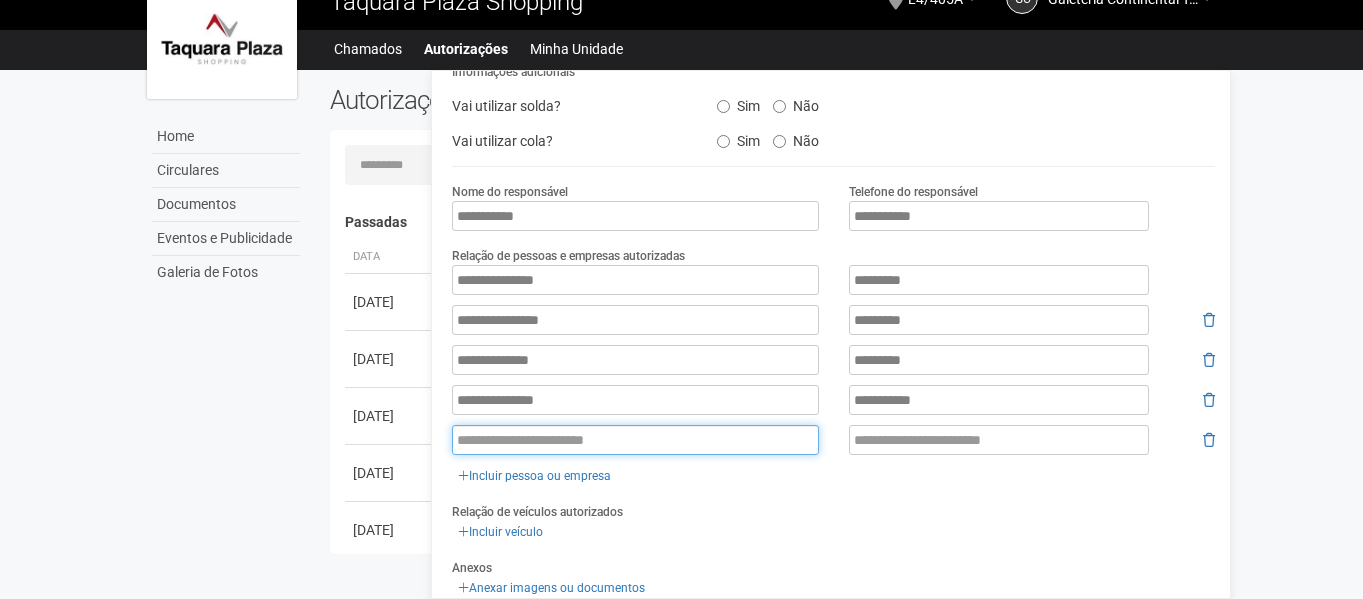 click at bounding box center (635, 440) 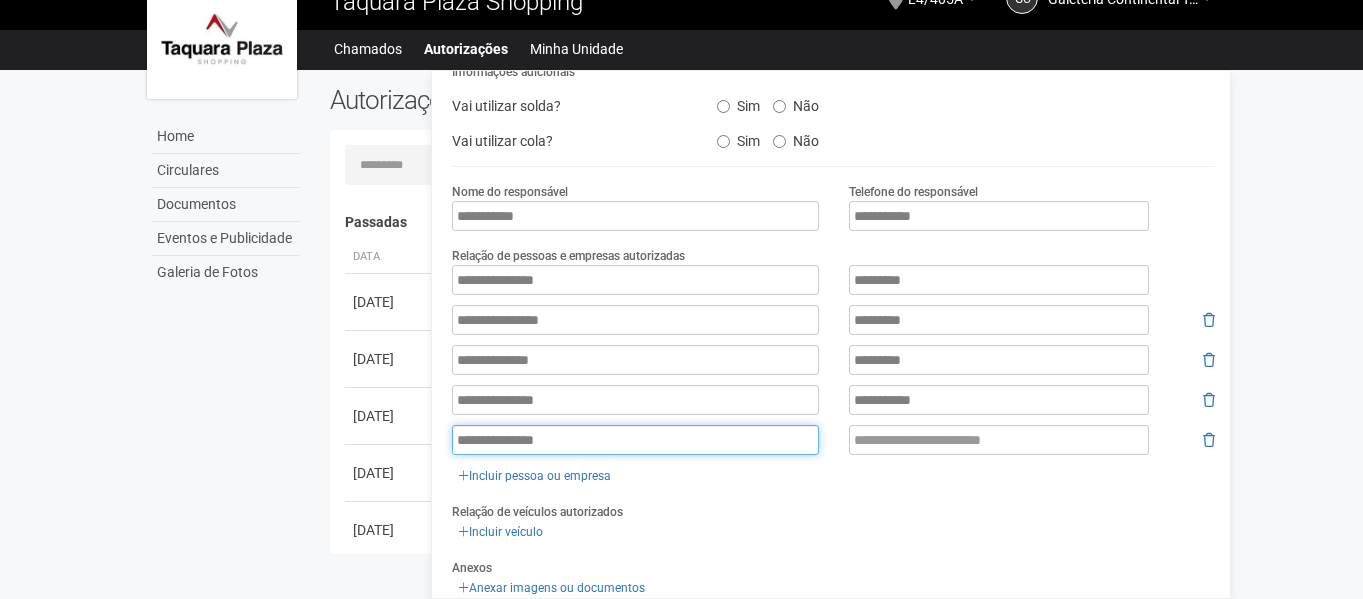 type on "**********" 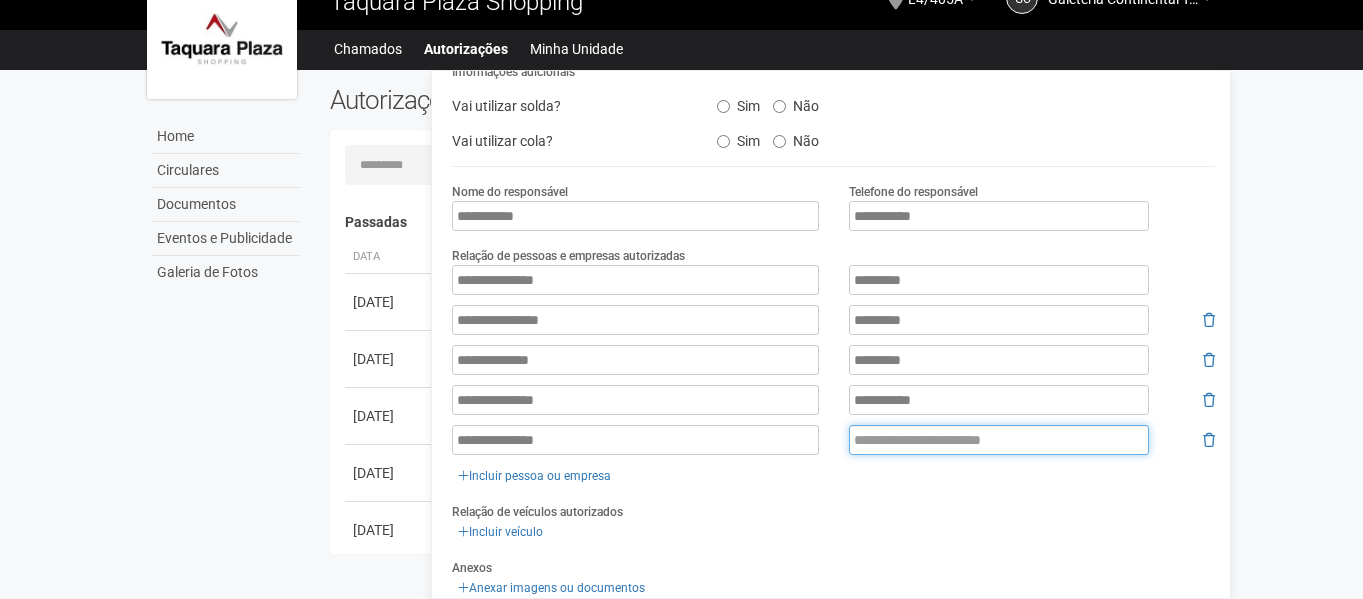 click at bounding box center (999, 440) 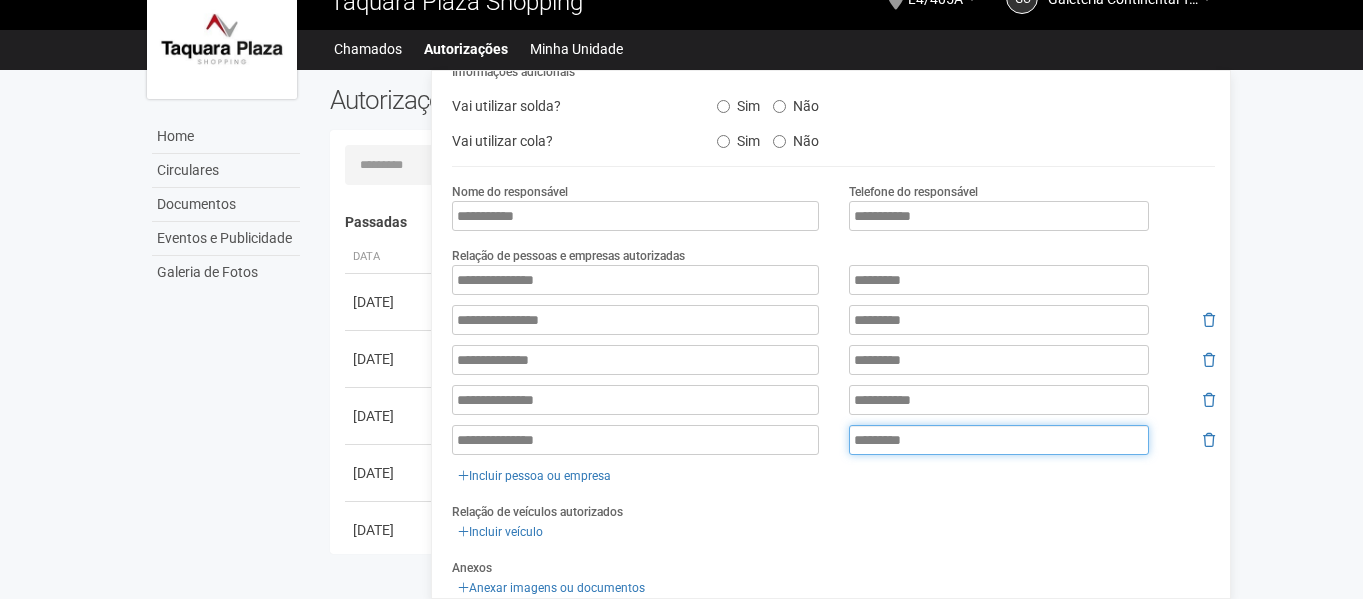 type on "*********" 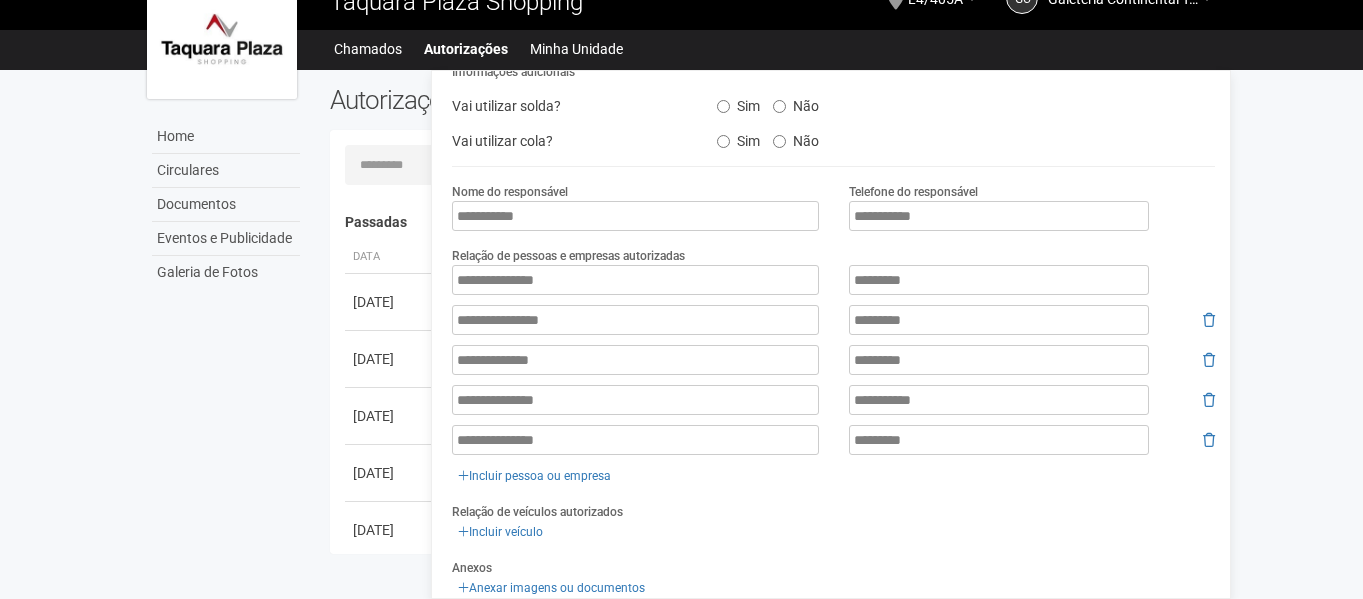 click on "Nova Autorização
Período autorizado
[DATE]
a
[DATE]
Horário
Ver as condições
[DATE]
[DATE]
[DATE]
Nome do responsável
[DATE]
Telefone do responsável
[DATE]" at bounding box center [833, 280] 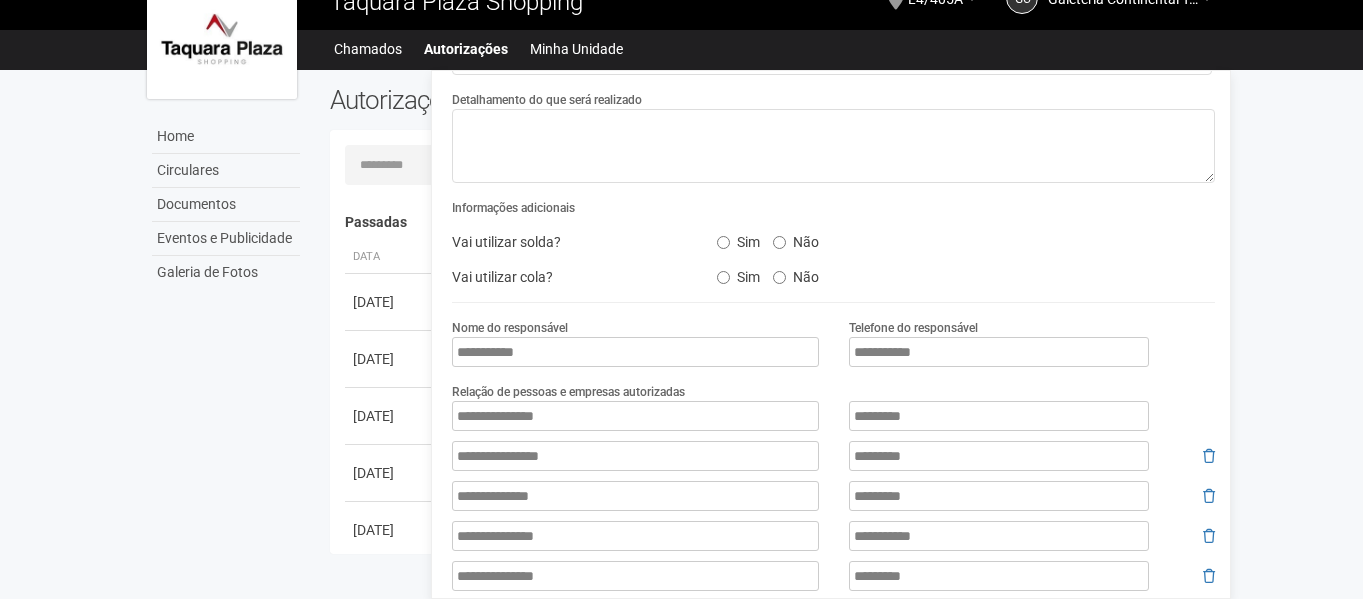 scroll, scrollTop: 63, scrollLeft: 0, axis: vertical 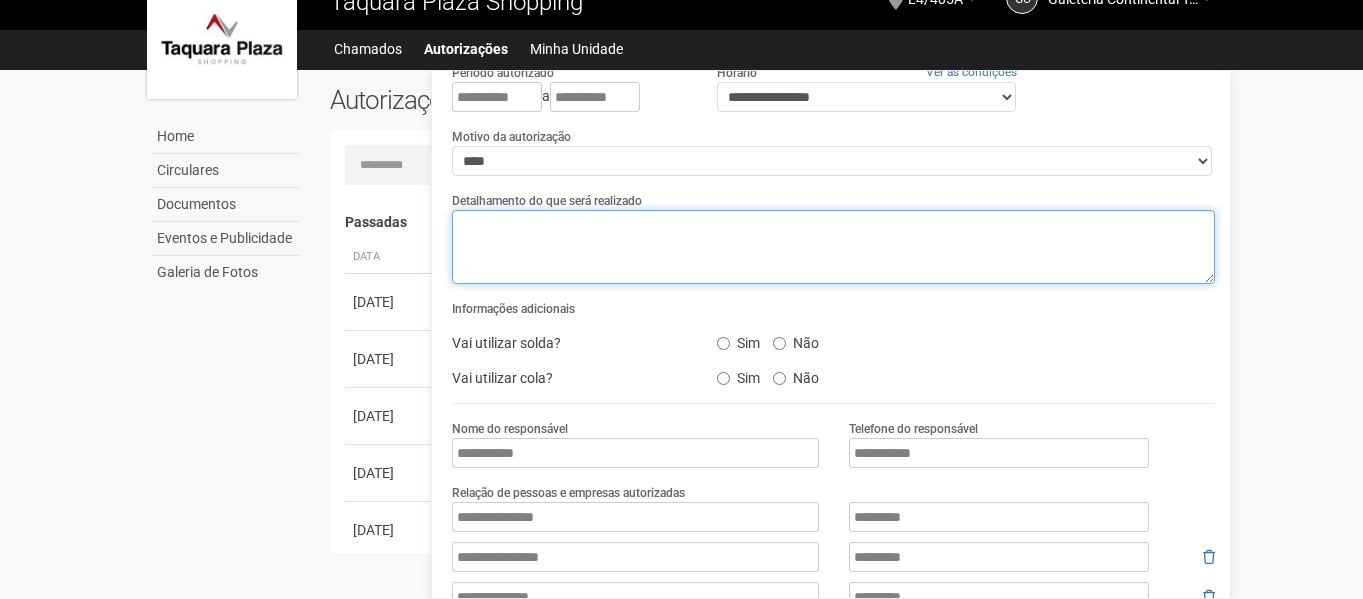 click at bounding box center (833, 247) 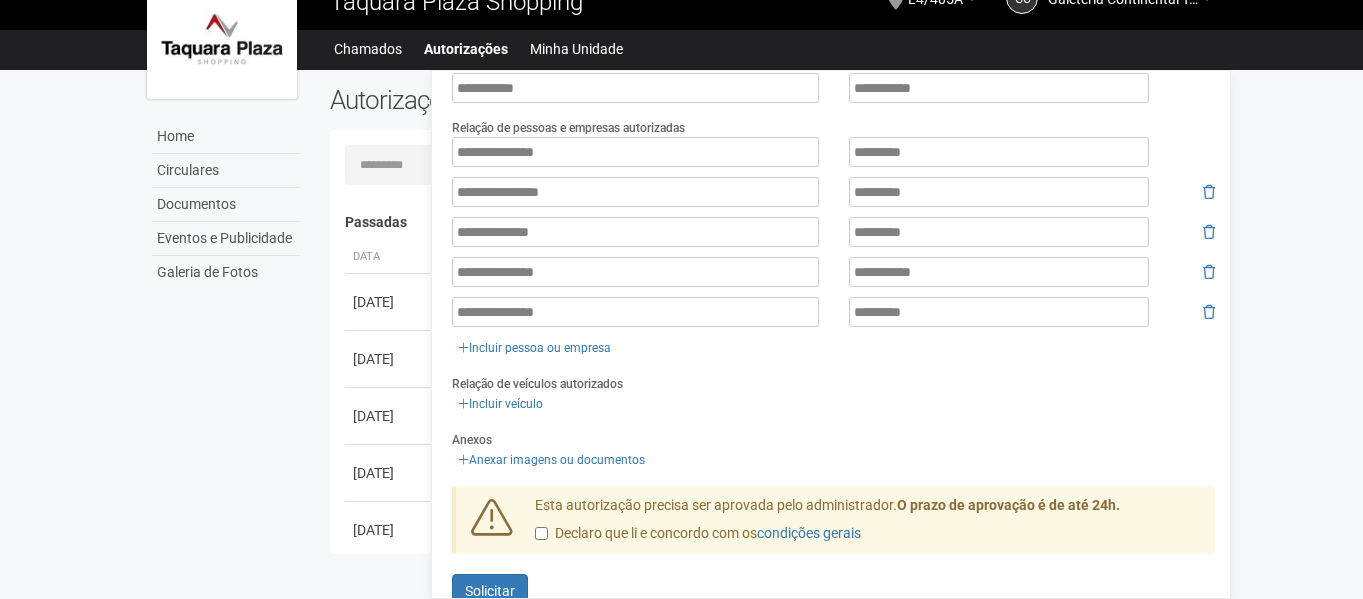 scroll, scrollTop: 463, scrollLeft: 0, axis: vertical 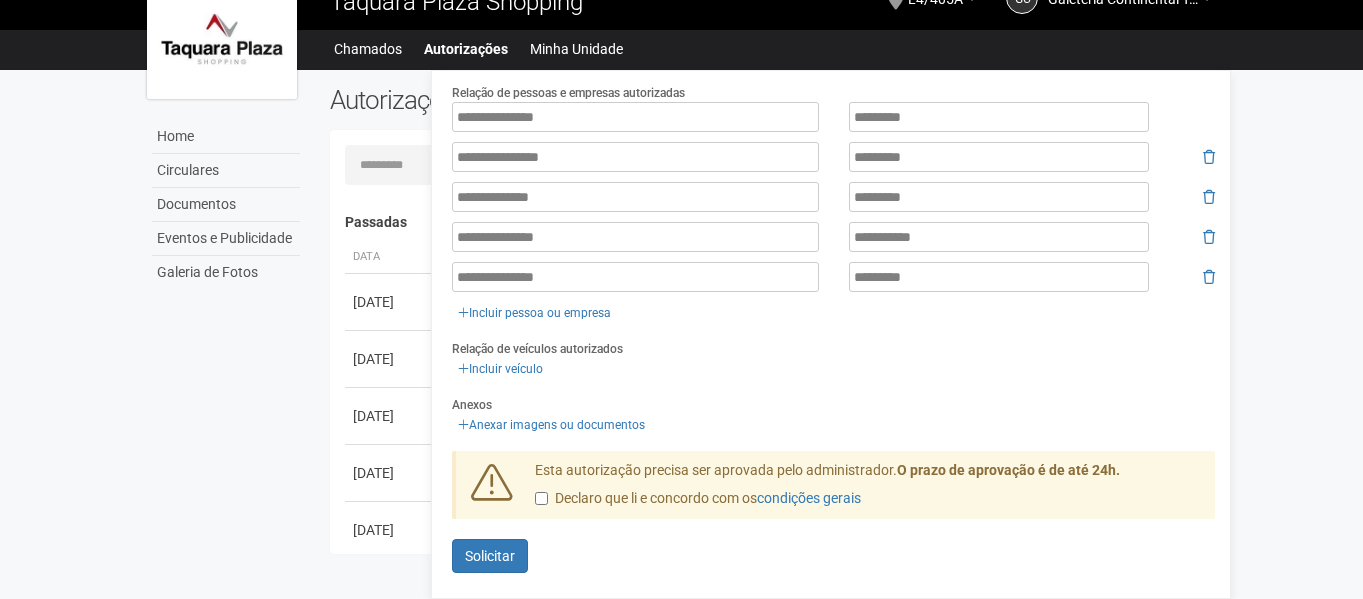type on "**********" 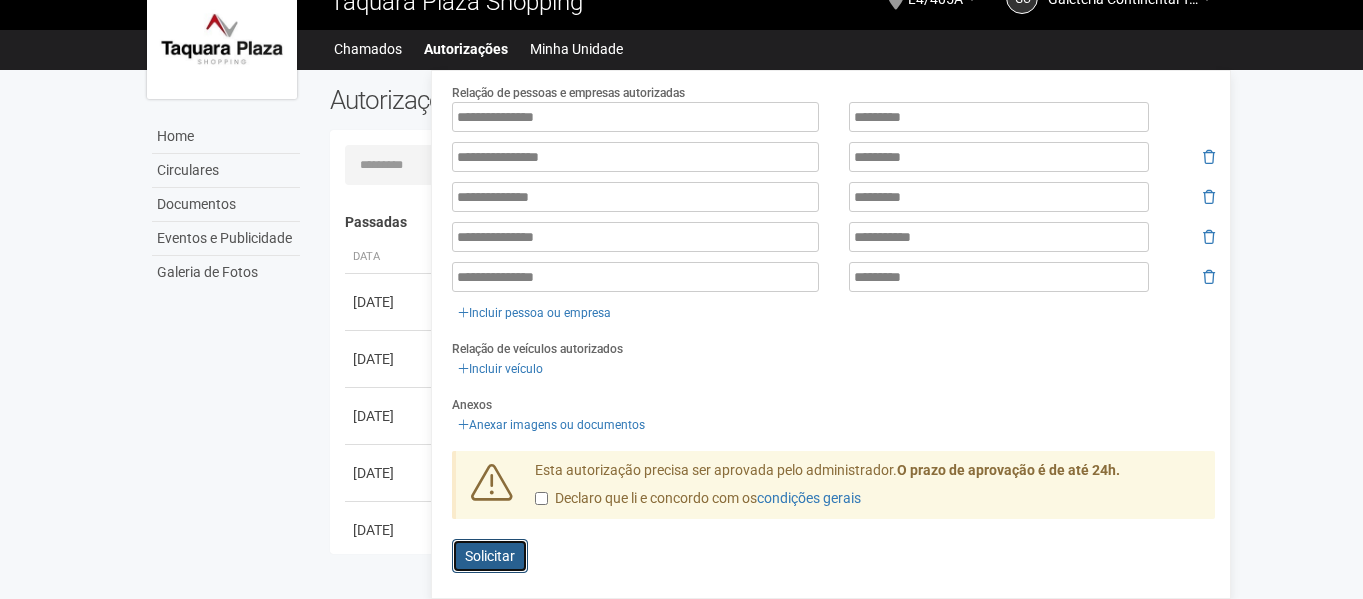 click on "Solicitar" at bounding box center [490, 556] 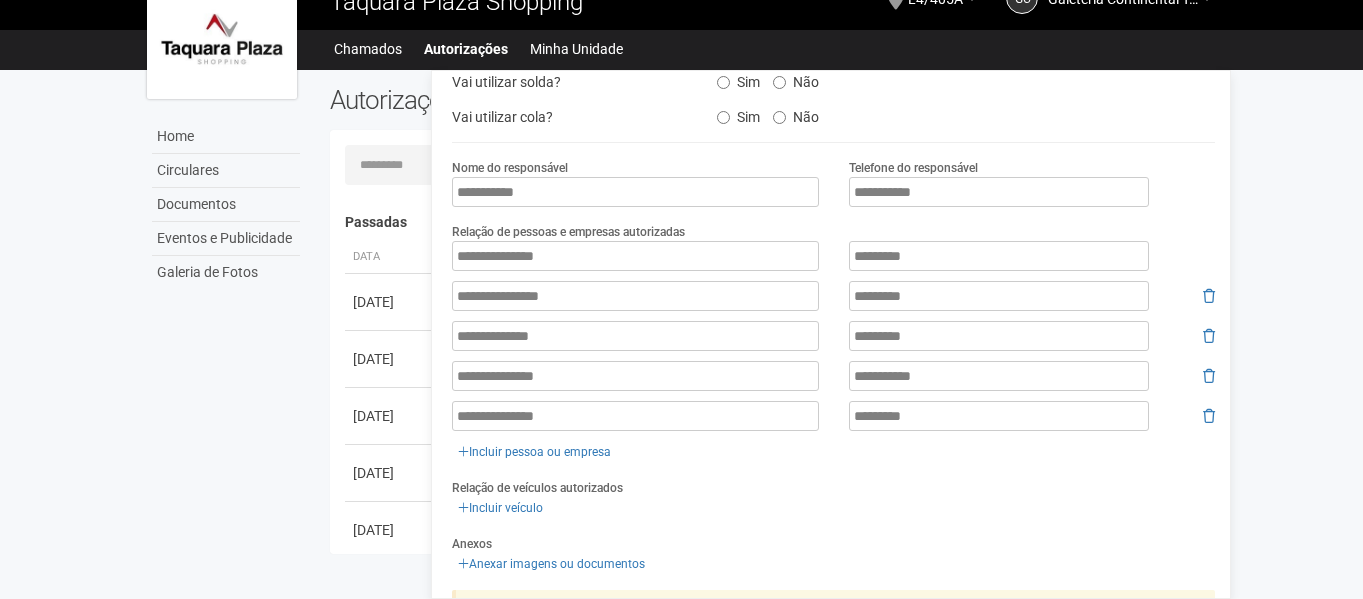 scroll, scrollTop: 300, scrollLeft: 0, axis: vertical 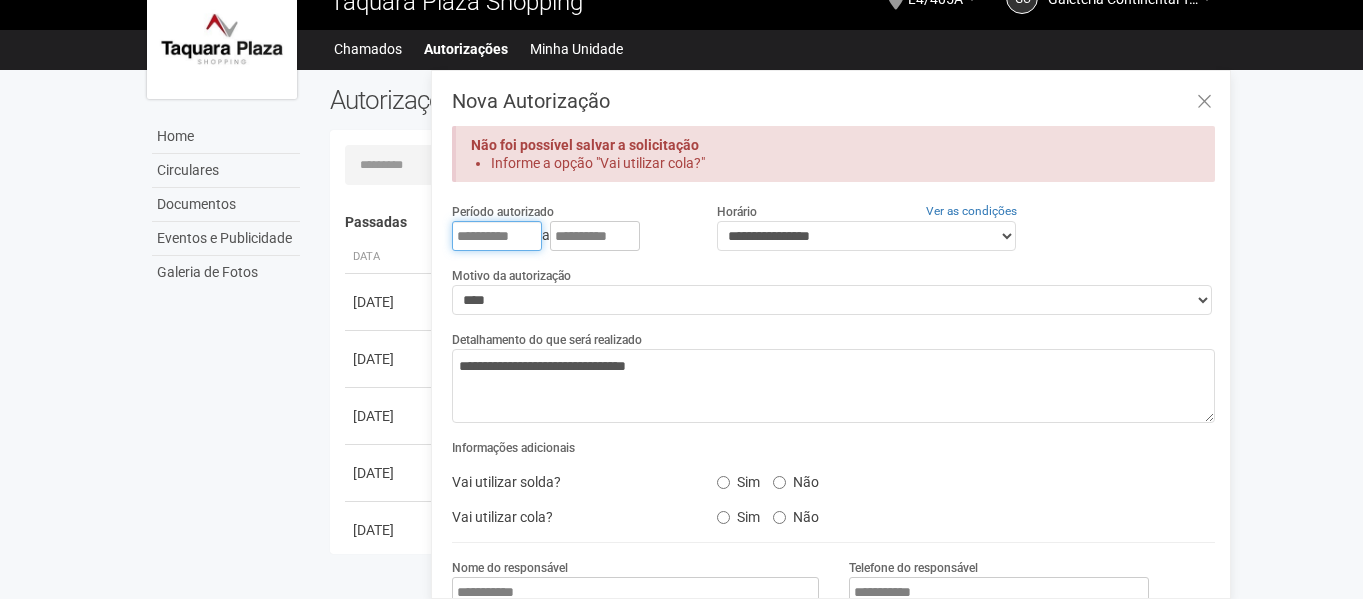 click on "**********" at bounding box center (497, 236) 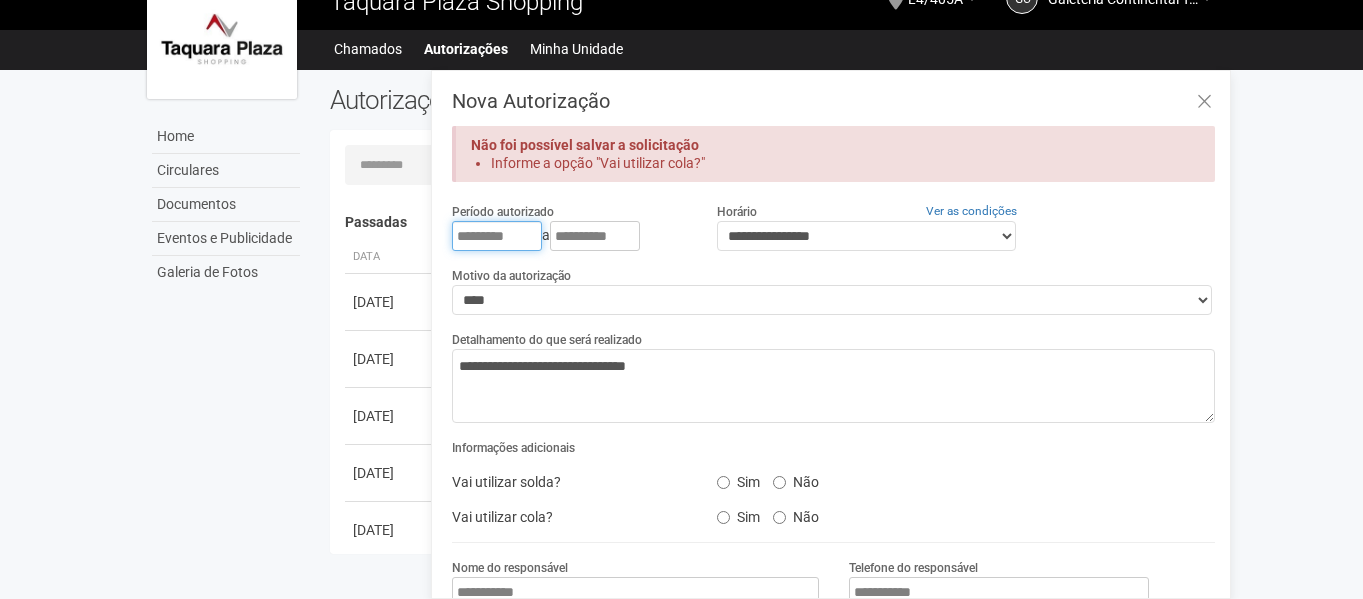 drag, startPoint x: 535, startPoint y: 231, endPoint x: 413, endPoint y: 242, distance: 122.494896 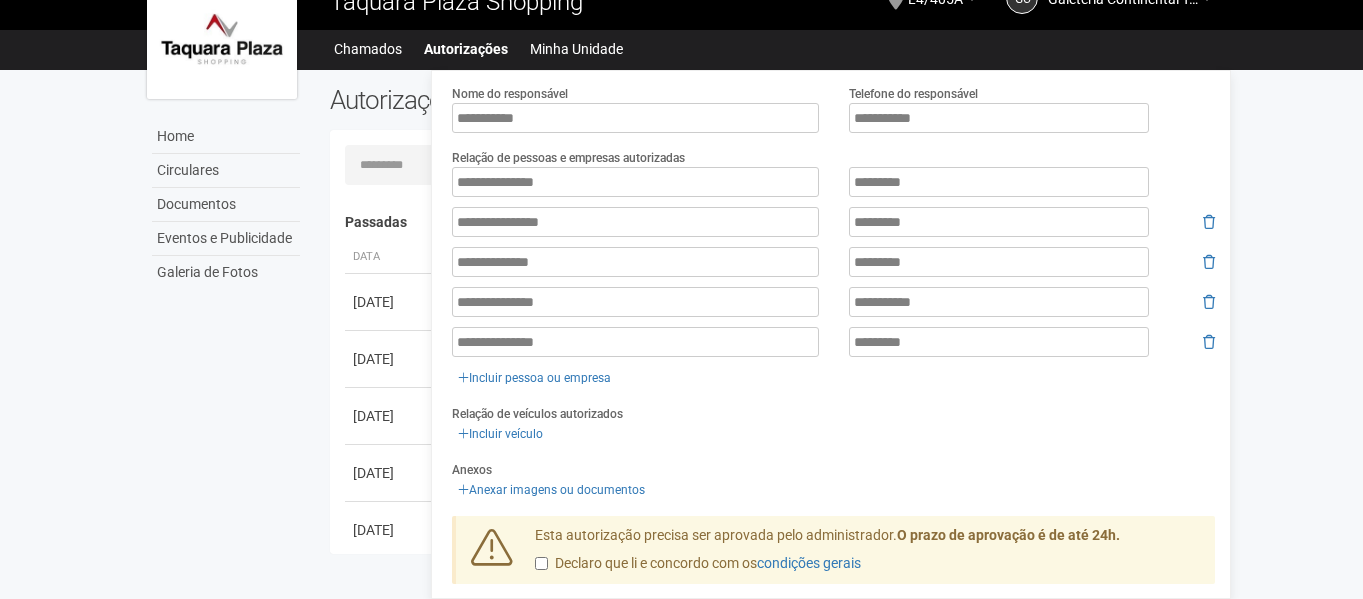 scroll, scrollTop: 539, scrollLeft: 0, axis: vertical 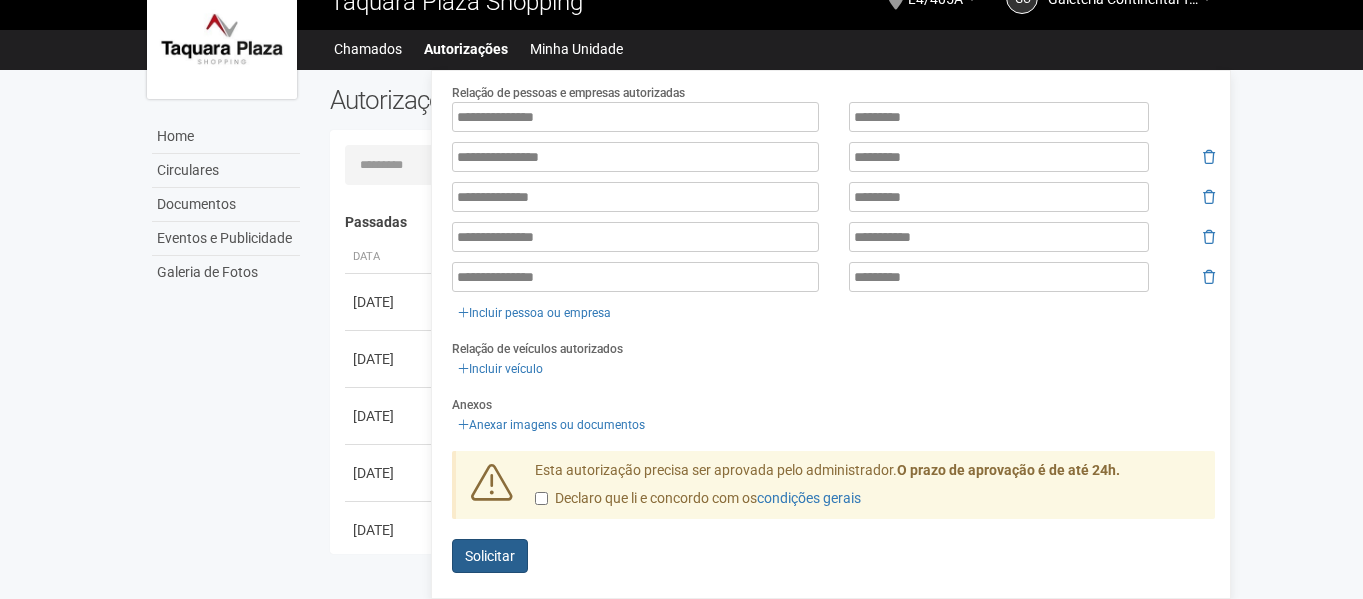 type on "**********" 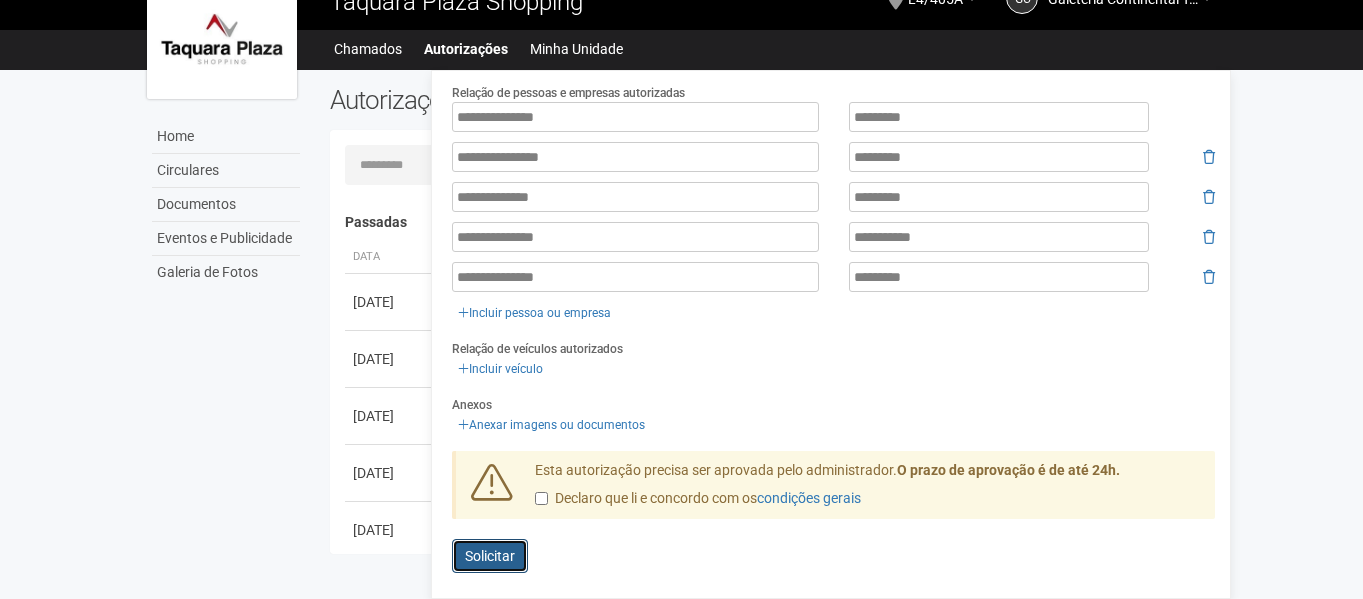 click on "Enviando...
Solicitar" at bounding box center [490, 556] 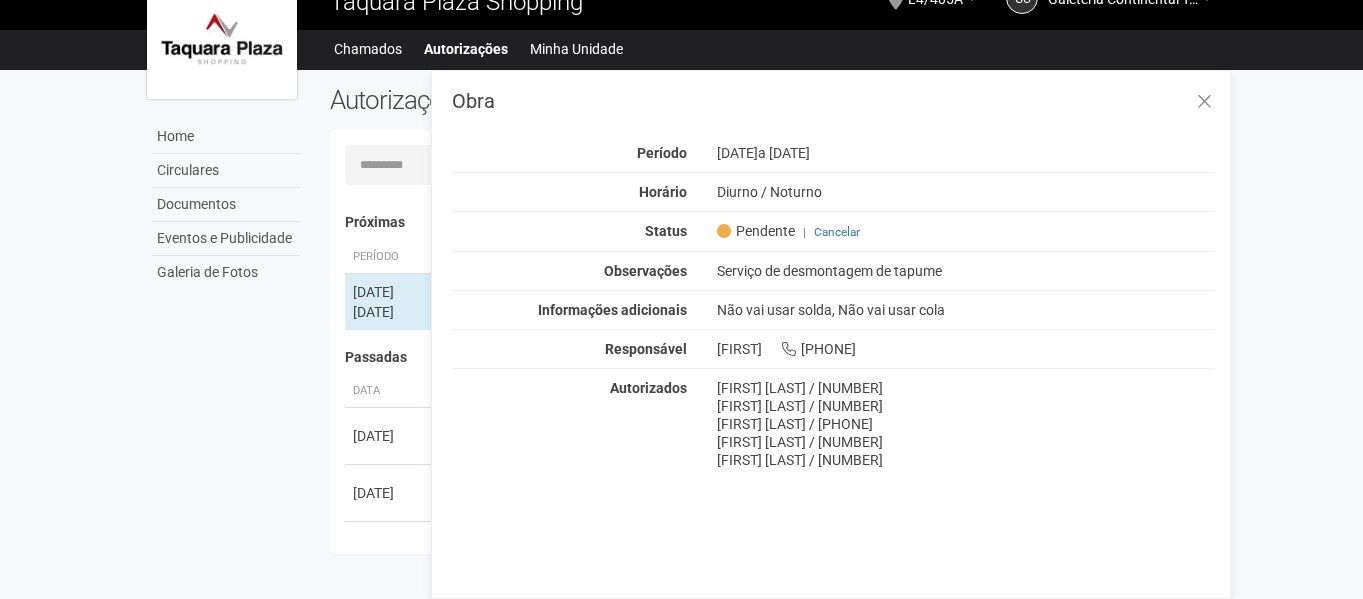 scroll, scrollTop: 0, scrollLeft: 0, axis: both 